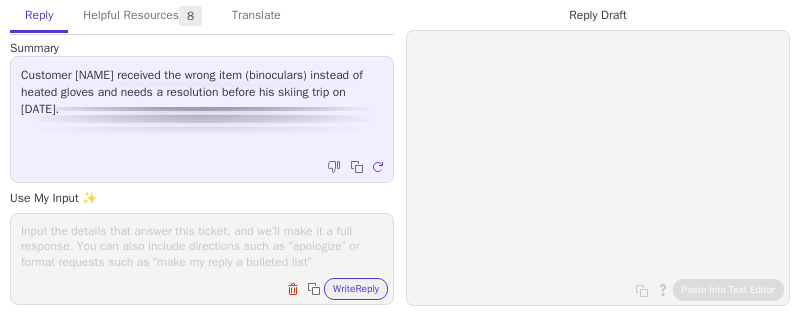 scroll, scrollTop: 0, scrollLeft: 0, axis: both 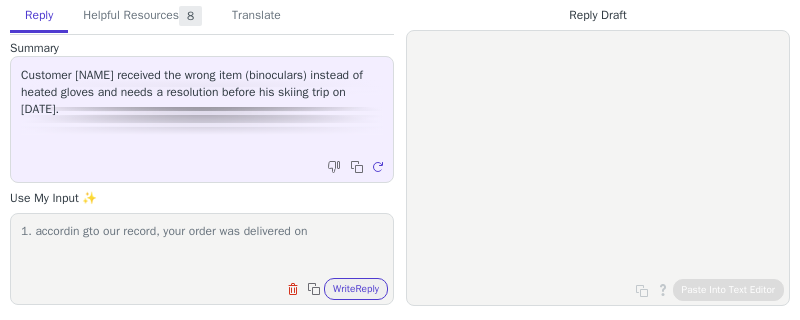 paste on "July,01,2025" 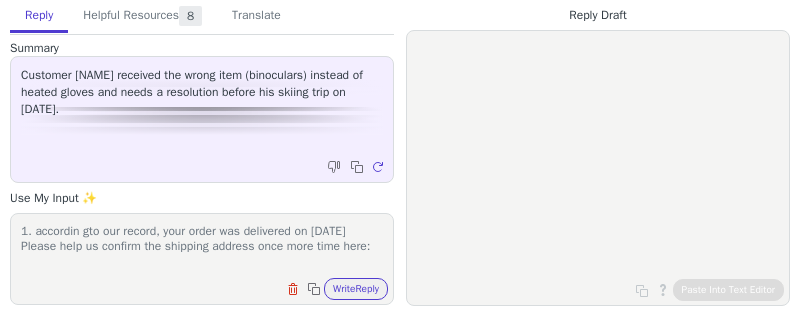 scroll, scrollTop: 31, scrollLeft: 0, axis: vertical 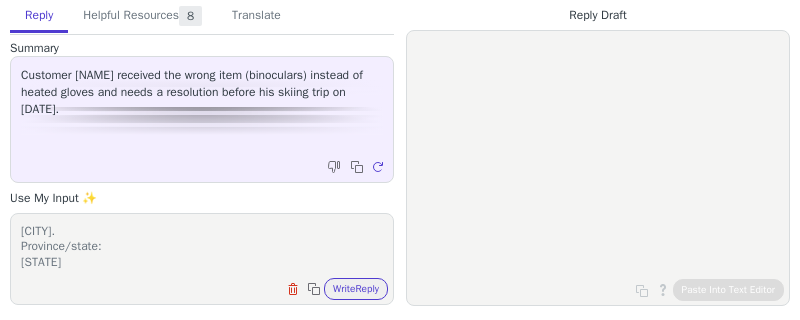 click on "1. accordin gto our record, your order was delivered on July,01,2025
Please help us confirm the shipping address once more time here:
Name:
Address:
Zip code:
City.
Province/state:
Country:
Contact Number:
2. Please provide us with a shipping label of thepackage" at bounding box center [202, 246] 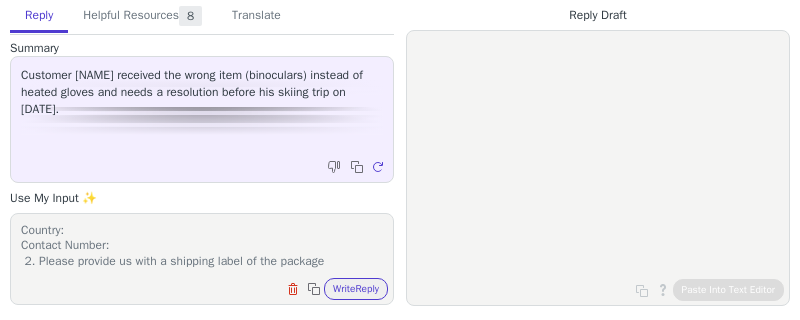 click on "1. accordin gto our record, your order was delivered on July,01,2025
Please help us confirm the shipping address once more time here:
Name:
Address:
Zip code:
City.
Province/state:
Country:
Contact Number:
2. Please provide us with a shipping label of the package" at bounding box center (202, 246) 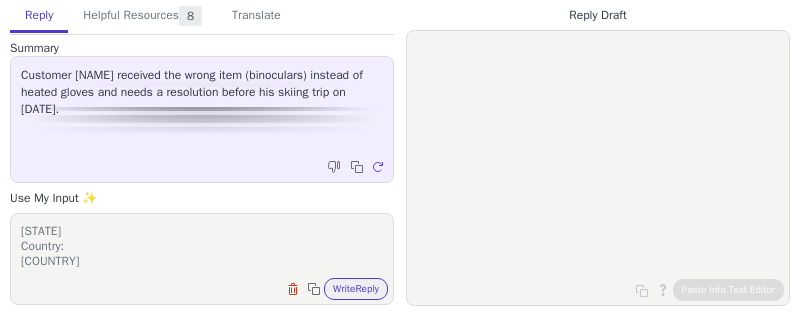 scroll, scrollTop: 185, scrollLeft: 0, axis: vertical 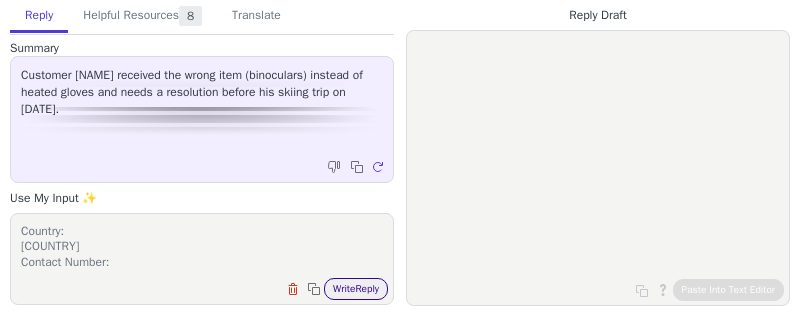 type on "1. accordin gto our record, your order was delivered on July,01,2025
Please help us confirm the shipping address once more time here:
Name:
Address:
Zip code:
City.
Province/state:
Country:
Contact Number:
2. Please provide us with a shipping label of the package you received.
Based on this information, we will help you find out your order" 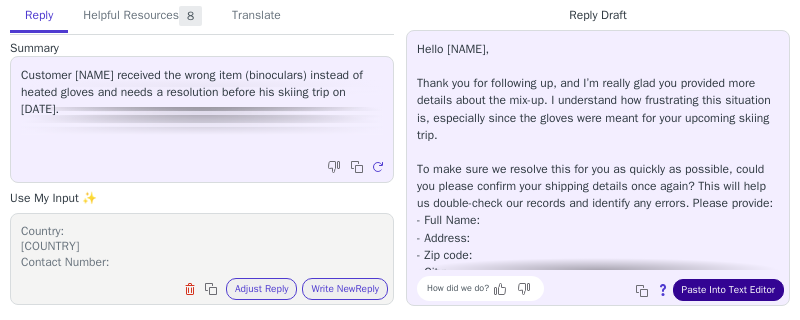 click on "Paste Into Text Editor" at bounding box center (728, 290) 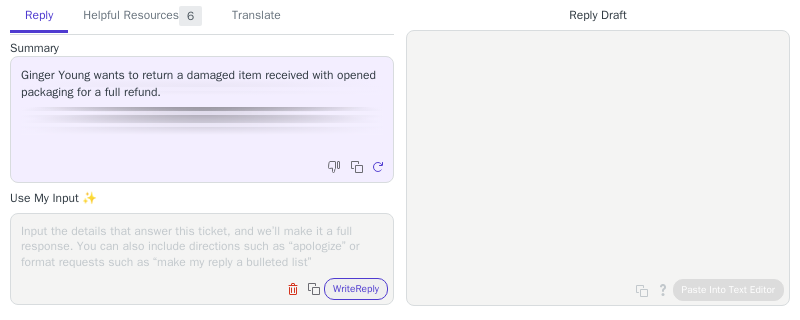 scroll, scrollTop: 0, scrollLeft: 0, axis: both 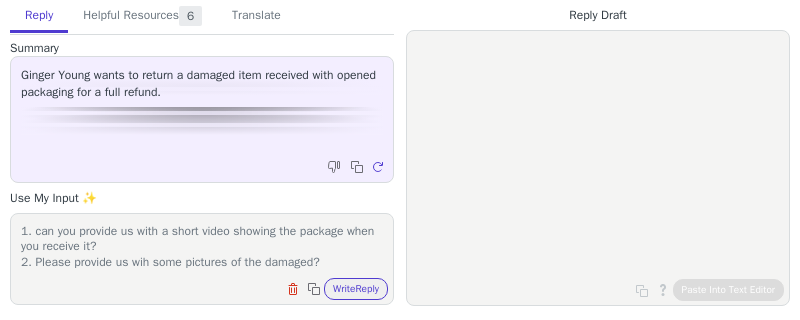click on "1. can you provide us with a short video showing the package when you receive it?
2. Please provide us wih some pictures of the damaged?" at bounding box center [202, 246] 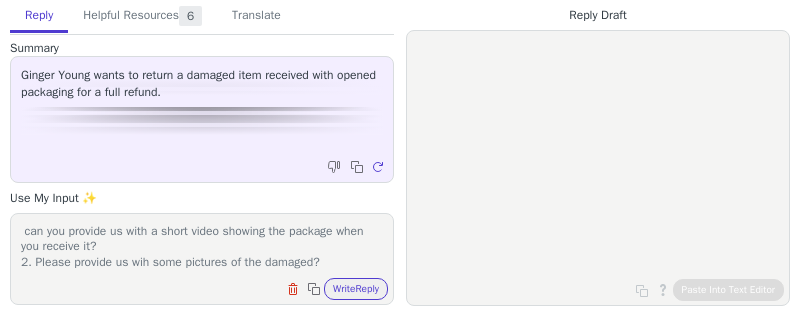 scroll, scrollTop: 0, scrollLeft: 0, axis: both 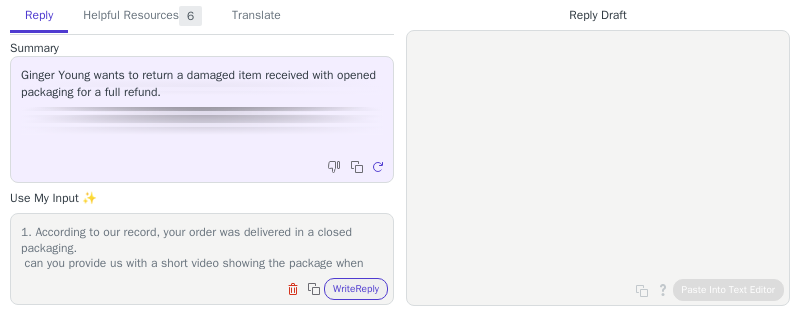 click on "1.
1. According to our record, your order was delivered in a closed packaging.
can you provide us with a short video showing the package when you receive it?
2. Please provide us wih some pictures of the damaged?" at bounding box center (202, 246) 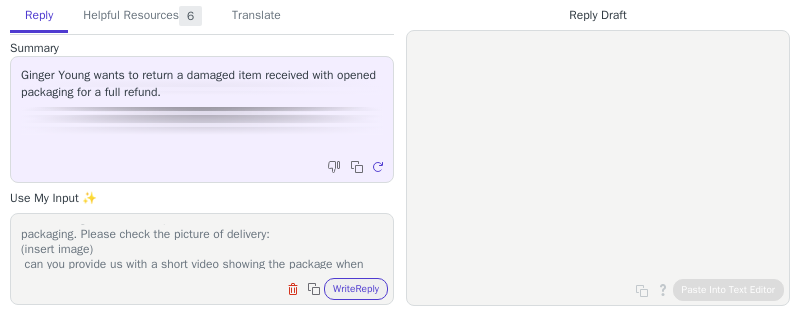 scroll, scrollTop: 93, scrollLeft: 0, axis: vertical 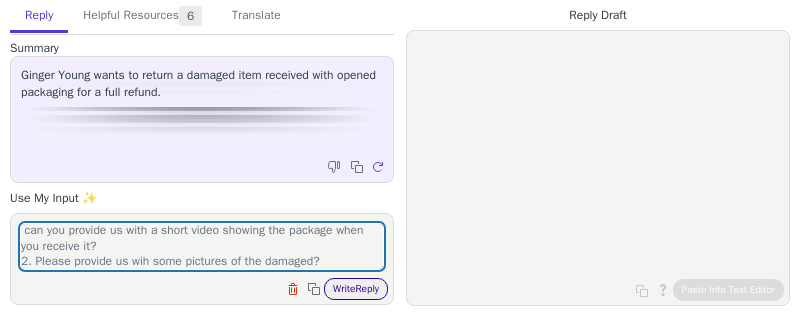 click on "Write  Reply" at bounding box center [356, 289] 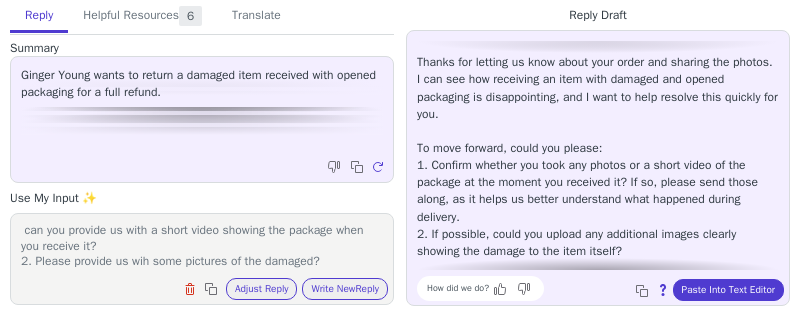 scroll, scrollTop: 62, scrollLeft: 0, axis: vertical 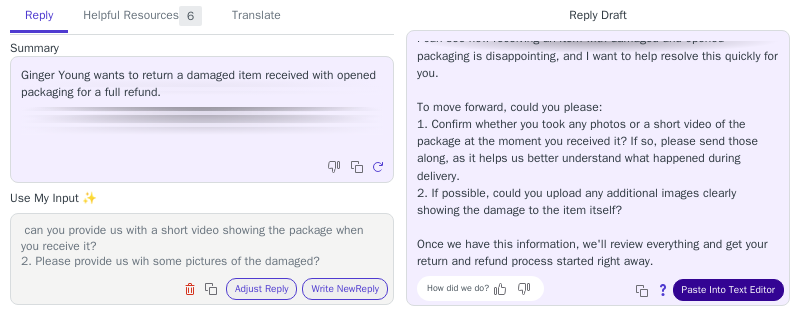 click on "Paste Into Text Editor" at bounding box center [728, 290] 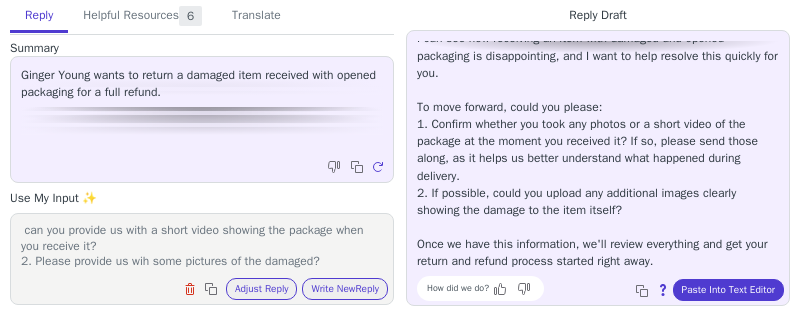 click on "1.
1. According to our record, your order was delivered in a closed packaging. Please check the picture of delivery:
(insert image)
can you provide us with a short video showing the package when you receive it?
2. Please provide us wih some pictures of the damaged?" at bounding box center [202, 246] 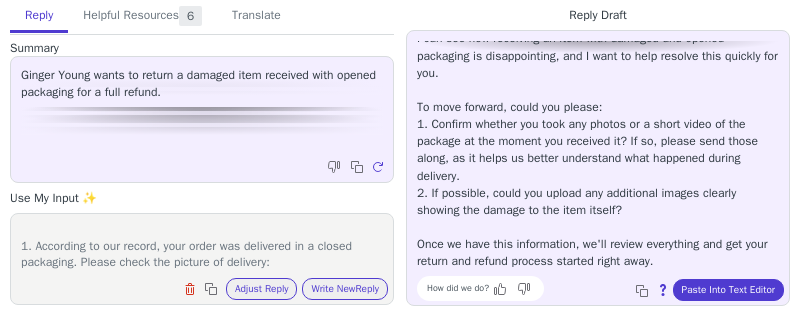 scroll, scrollTop: 0, scrollLeft: 0, axis: both 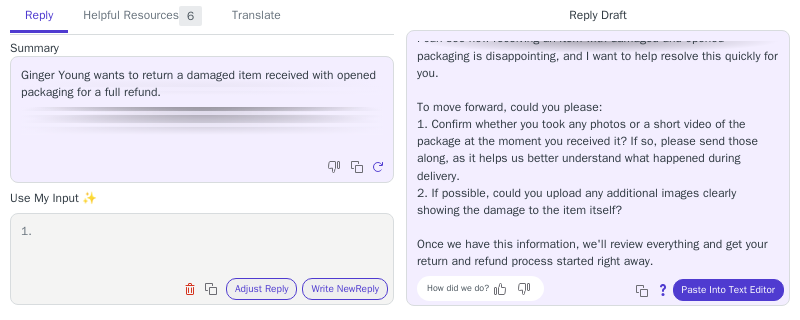click on "1.
1. According to our record, your order was delivered in a closed packaging. Please check the picture of delivery:
(insert image)
can you provide us with a short video showing the package when you receive it?
2. Please provide us wih some pictures of the damaged?" at bounding box center (202, 246) 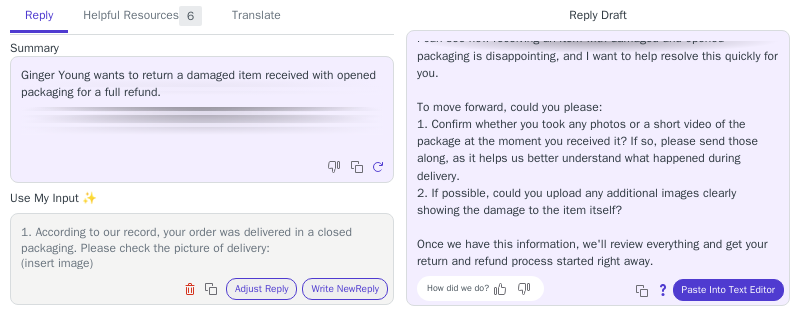 scroll, scrollTop: 0, scrollLeft: 0, axis: both 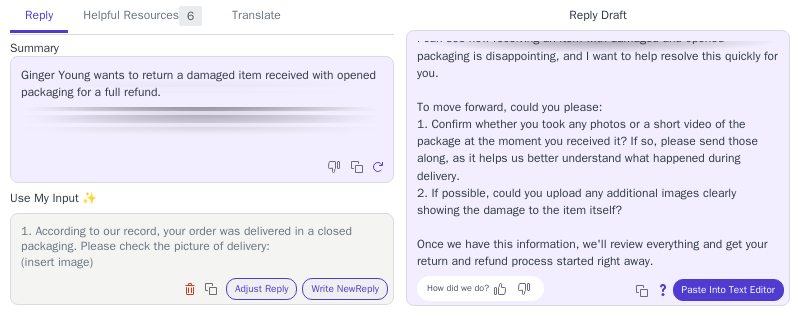 drag, startPoint x: 22, startPoint y: 248, endPoint x: 50, endPoint y: 244, distance: 28.284271 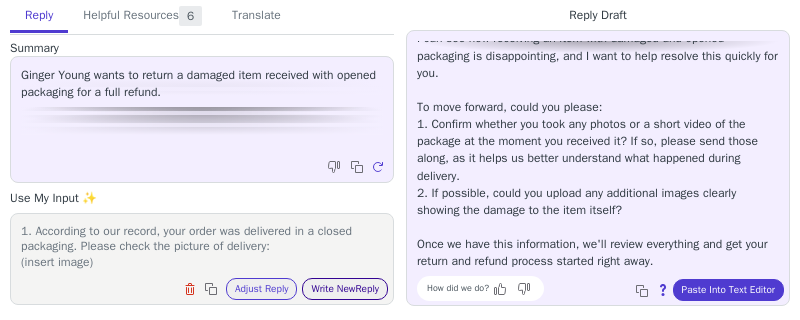 type on "1. According to our record, your order was delivered in a closed packaging. Please check the picture of delivery:
(insert image)
can you provide us with a short video showing the package when you receive it?
2. Please provide us wih some pictures of the damaged?" 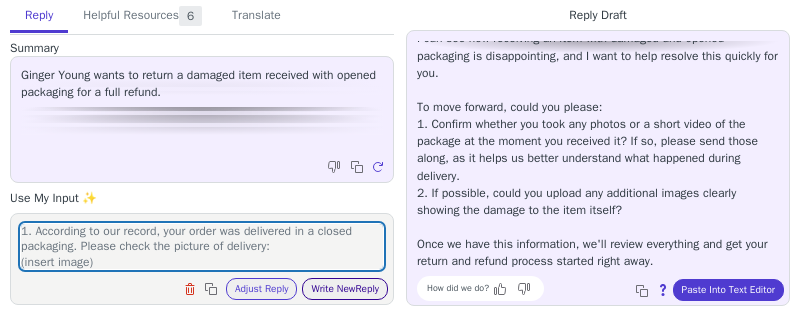 click on "Write New  Reply" at bounding box center [345, 289] 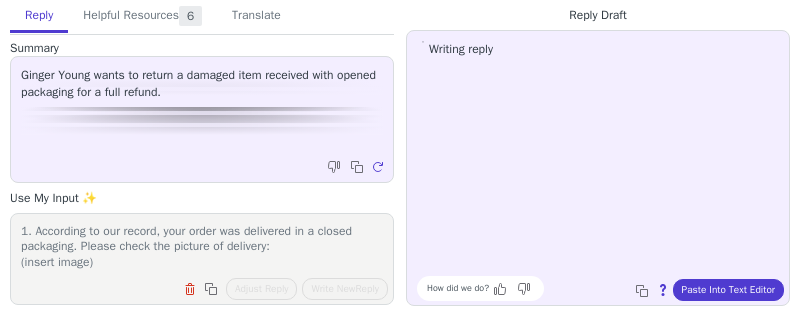 scroll, scrollTop: 0, scrollLeft: 0, axis: both 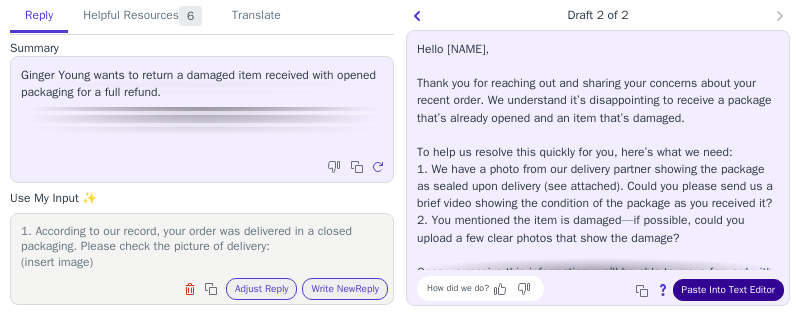 click on "Paste Into Text Editor" at bounding box center (728, 290) 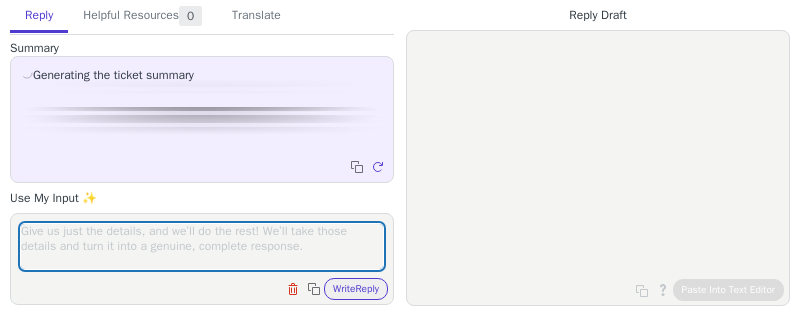 scroll, scrollTop: 0, scrollLeft: 0, axis: both 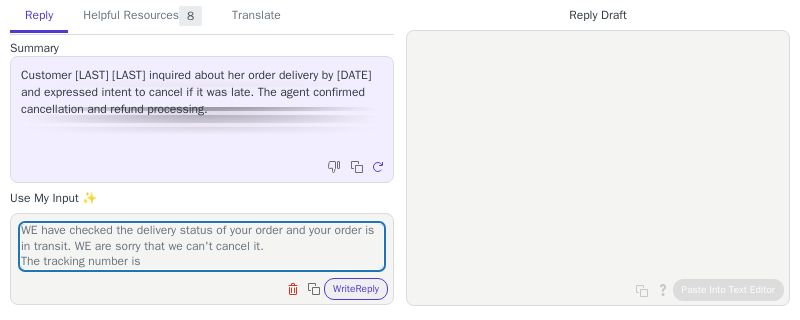 click on "we are sorry for the latest email about the cancellation request.
WE have checked the delivery status of your order and your order is in transit. WE are sorry that we can't cancel it.
The tracking number is  Clear field Copy to clipboard Write  Reply" at bounding box center [202, 259] 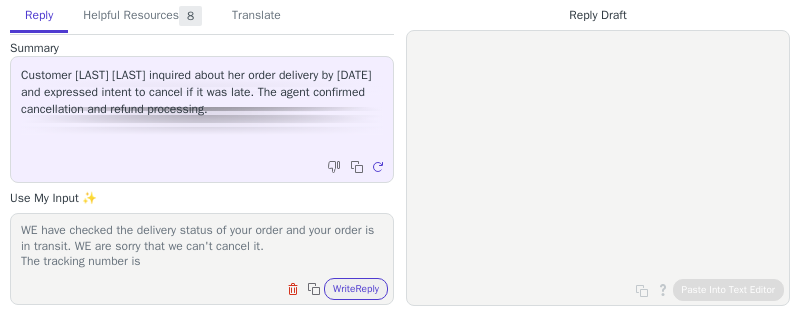 click on "we are sorry for the latest email about the cancellation request.
WE have checked the delivery status of your order and your order is in transit. WE are sorry that we can't cancel it.
The tracking number is" at bounding box center [202, 246] 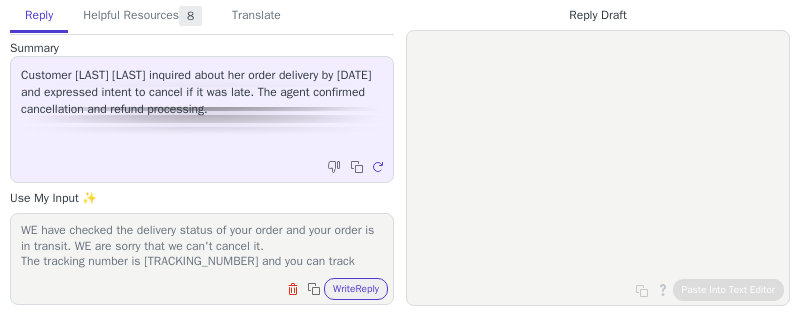 scroll, scrollTop: 31, scrollLeft: 0, axis: vertical 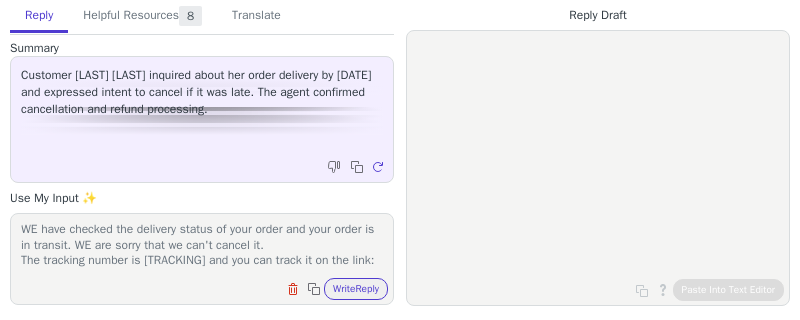 click on "we are sorry for the latest email about the cancellation request.
WE have checked the delivery status of your order and your order is in transit. WE are sorry that we can't cancel it.
The tracking number is YT2518100705264439 and you can track it on the link:" at bounding box center (202, 246) 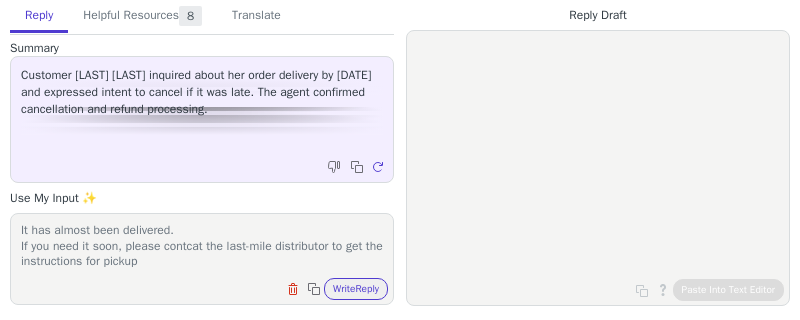 scroll, scrollTop: 108, scrollLeft: 0, axis: vertical 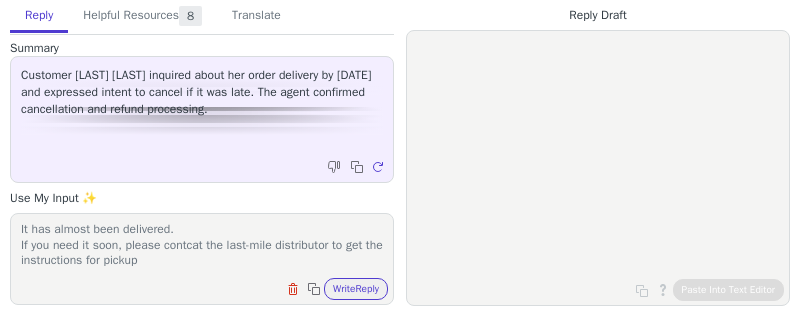click on "Clear field Copy to clipboard Write  Reply" at bounding box center (212, 287) 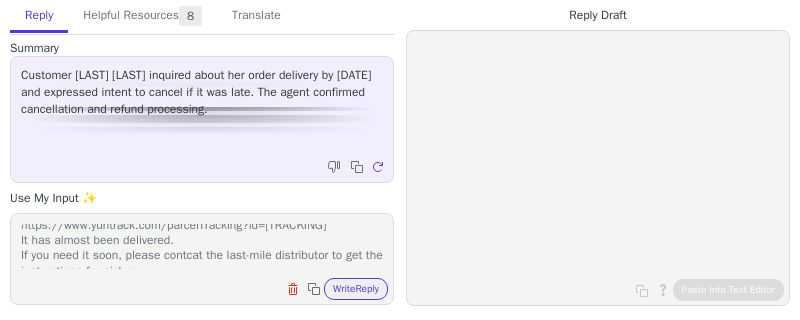 scroll, scrollTop: 72, scrollLeft: 0, axis: vertical 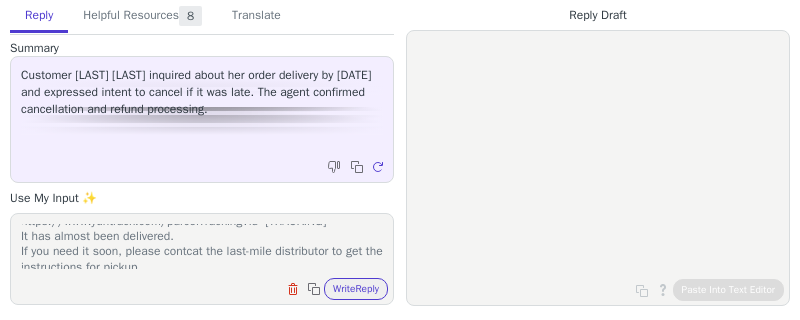 click on "we are sorry for the latest email about the cancellation request.
WE have checked the delivery status of your order and your order is in transit. WE are sorry that we can't cancel it.
The tracking number is YT2518100705264439 and you can track it on the link: https://www.yuntrack.com/parcelTracking?id=YT2518100705264439
It has almost been delivered.
If you need it soon, please contcat the last-mile distributor to get the instructions for pickup
Last Mile: USPS
Last Mile Website:
https://www.usps.com
Contact Information:﻿1-800-275-8777" at bounding box center (202, 246) 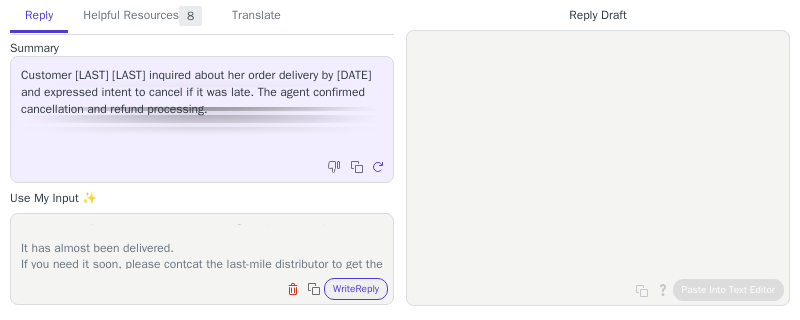 scroll, scrollTop: 90, scrollLeft: 0, axis: vertical 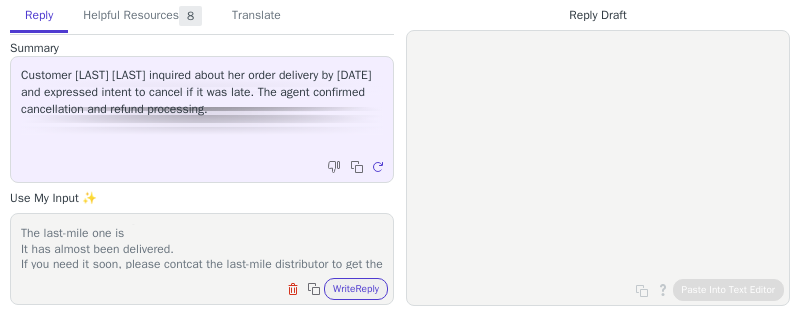 click on "we are sorry for the latest email about the cancellation request.
WE have checked the delivery status of your order and your order is in transit. WE are sorry that we can't cancel it.
The tracking number is YT2518100705264439 and you can track it on the link: https://www.yuntrack.com/parcelTracking?id=YT2518100705264439
The last-mile one is
It has almost been delivered.
If you need it soon, please contcat the last-mile distributor to get the instructions for pickup
Last Mile: USPS
Last Mile Website:
https://www.usps.com
Contact Information:﻿1-800-275-8777" at bounding box center [202, 246] 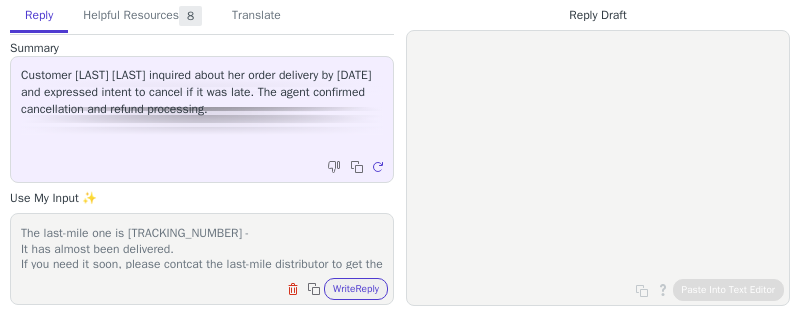 paste on "https://www.usps.com" 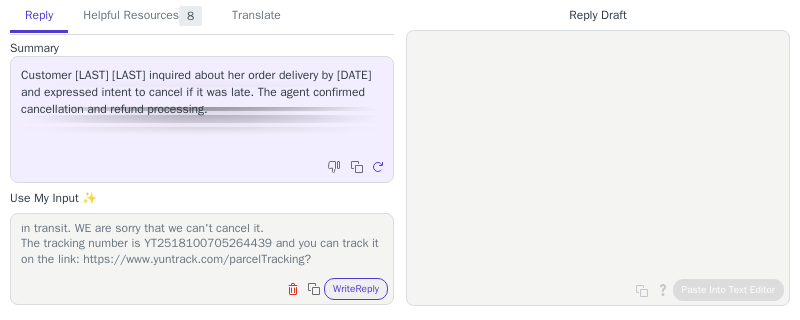 scroll, scrollTop: 32, scrollLeft: 0, axis: vertical 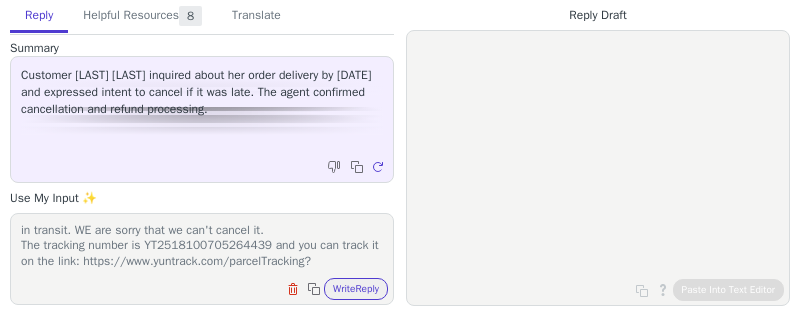 click on "we are sorry for the latest email about the cancellation request.
WE have checked the delivery status of your order and your order is in transit. WE are sorry that we can't cancel it.
The tracking number is YT2518100705264439 and you can track it on the link: https://www.yuntrack.com/parcelTracking?id=YT2518100705264439
The last-mile one is 9261290278833865789003 - https://www.usps.com
It has almost been delivered.
If you need it soon, please contcat the last-mile distributor to get the instructions for pickup
Last Mile: USPS
Last Mile Website:
https://www.usps.com
Contact Information:﻿1-800-275-8777" at bounding box center (202, 246) 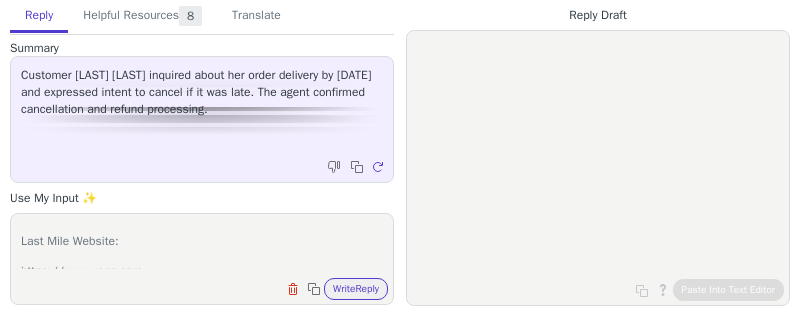 scroll, scrollTop: 185, scrollLeft: 0, axis: vertical 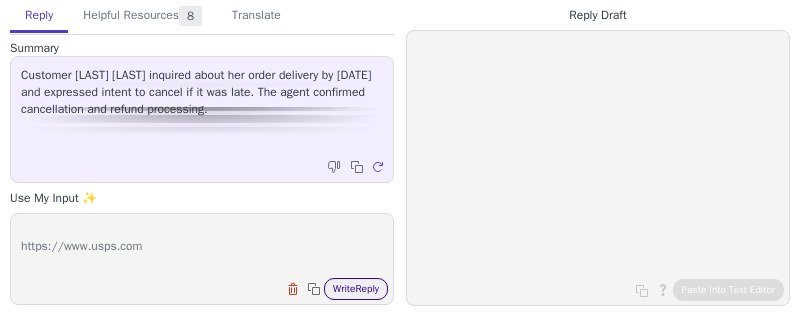 type on "we are sorry for the latest email about the cancellation request.
WE have checked the delivery status of your order and your order is in transit. WE are sorry that we can't cancel it.
The first-mile tracking number is YT2518100705264439 and you can track it on the link: https://www.yuntrack.com/parcelTracking?id=YT2518100705264439
The last-mile one is 9261290278833865789003 - https://www.usps.com
It has almost been delivered.
If you need it soon, please contcat the last-mile distributor to get the instructions for pickup
Last Mile: USPS
Last Mile Website:
https://www.usps.com
Contact Information:﻿1-800-275-8777" 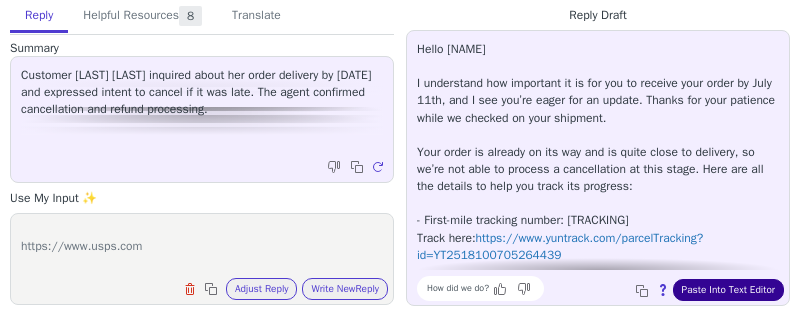 click on "Paste Into Text Editor" at bounding box center (728, 290) 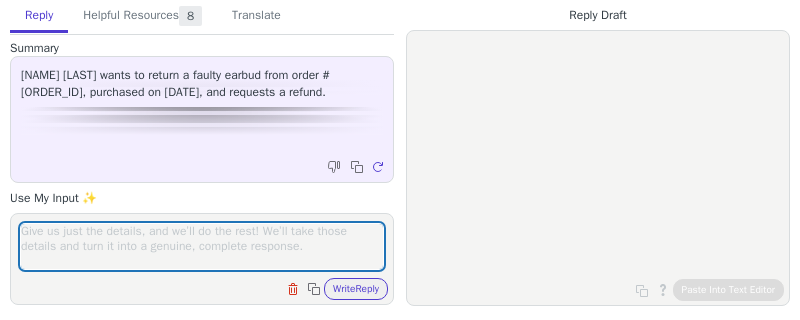 scroll, scrollTop: 0, scrollLeft: 0, axis: both 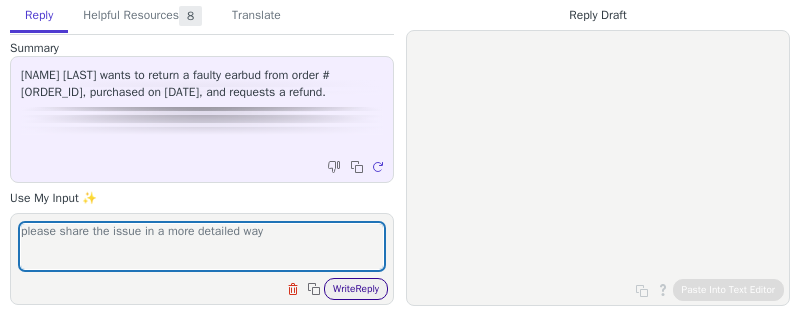 type on "please share the issue in a more detailed way" 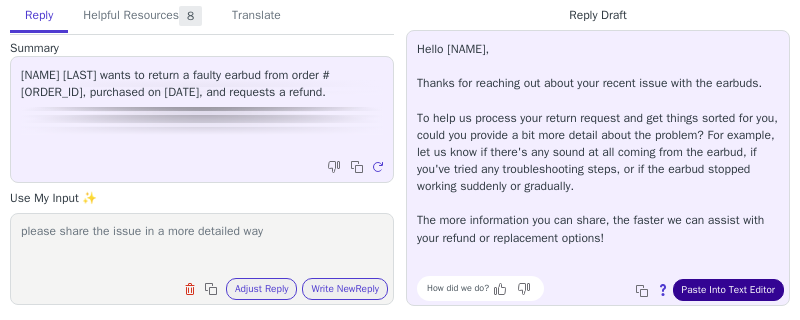 click on "Paste Into Text Editor" at bounding box center (728, 290) 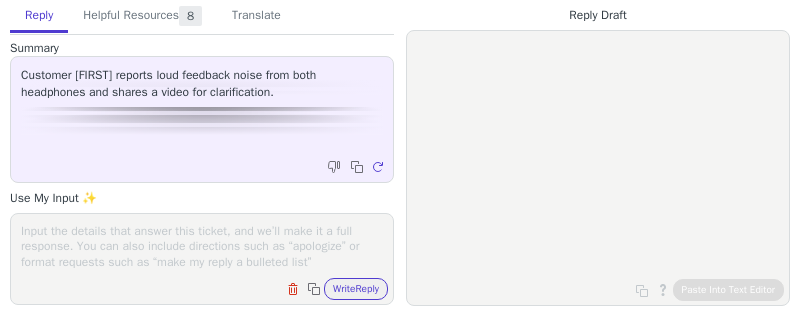 scroll, scrollTop: 0, scrollLeft: 0, axis: both 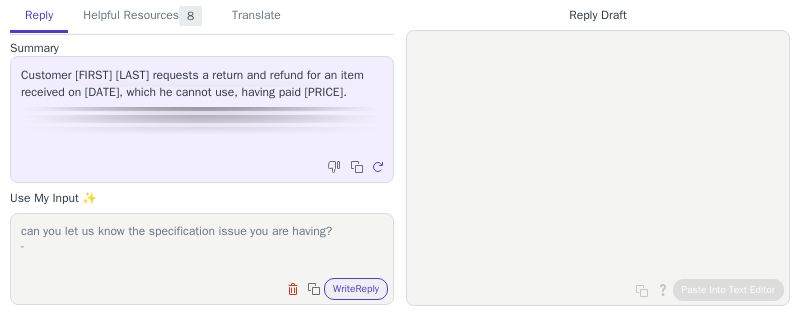 click on "can you let us know the specification issue you are having?
-  Clear field Copy to clipboard Write  Reply" at bounding box center [202, 259] 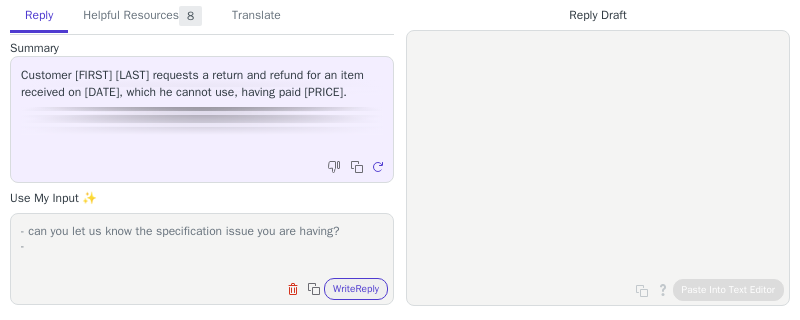 click on "- can you let us know the specification issue you are having?
-" at bounding box center [202, 246] 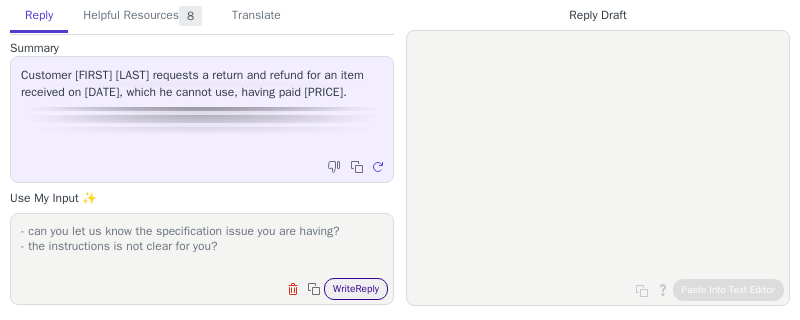 type on "- can you let us know the specification issue you are having?
- the instructions is not clear for you?" 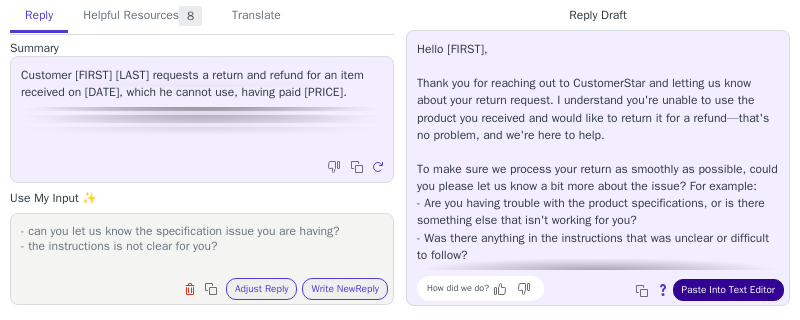click on "Paste Into Text Editor" at bounding box center [728, 290] 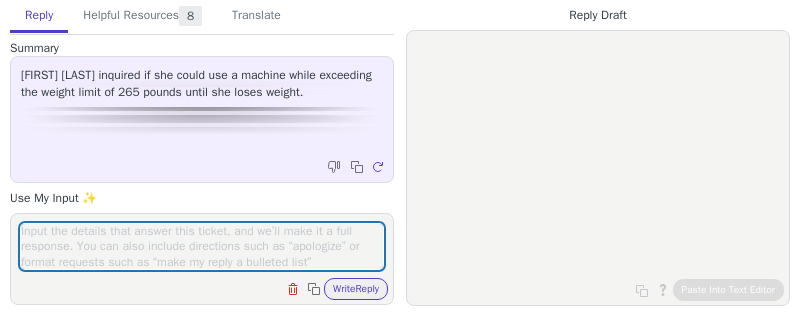 scroll, scrollTop: 0, scrollLeft: 0, axis: both 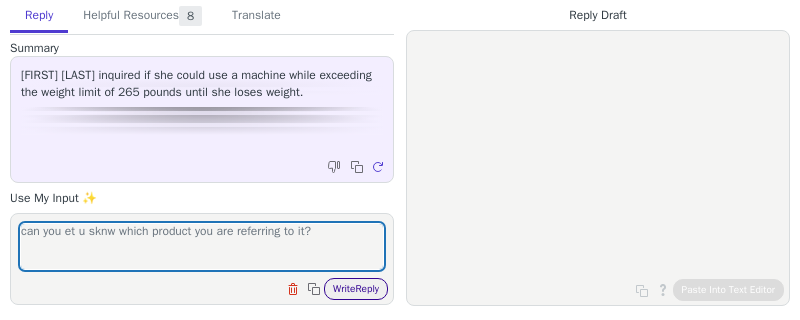 type on "can you et u sknw which product you are referring to it?" 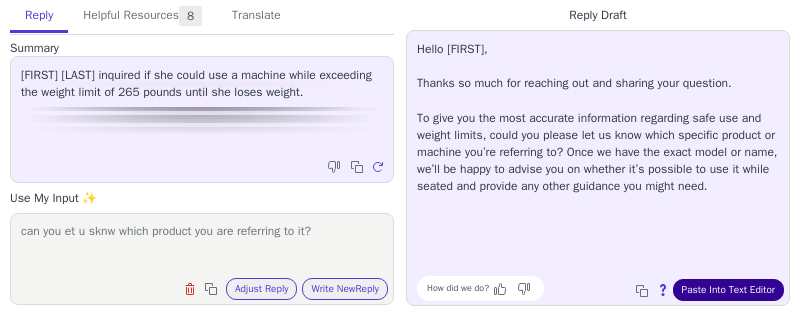 click on "Paste Into Text Editor" at bounding box center (728, 290) 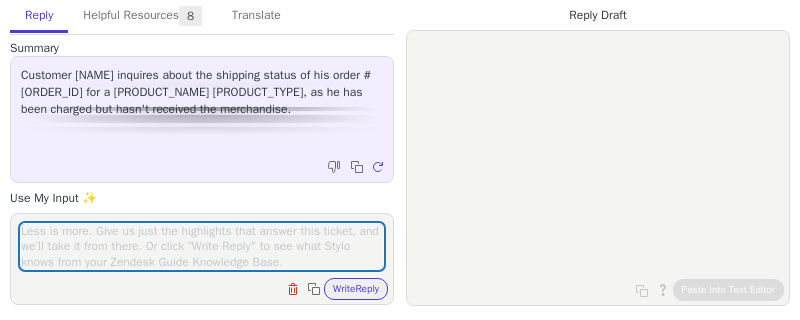 scroll, scrollTop: 0, scrollLeft: 0, axis: both 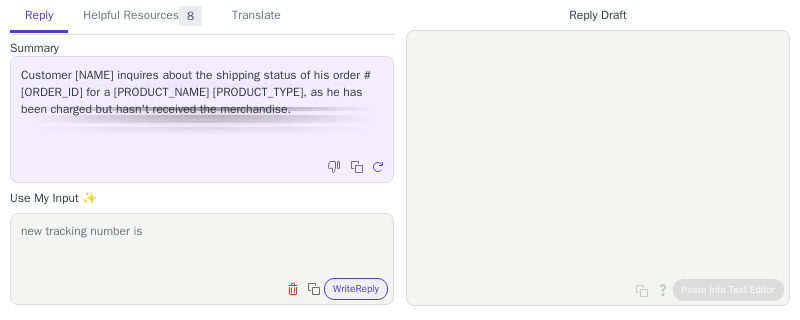 paste on "[TRACKING_NUMBER]" 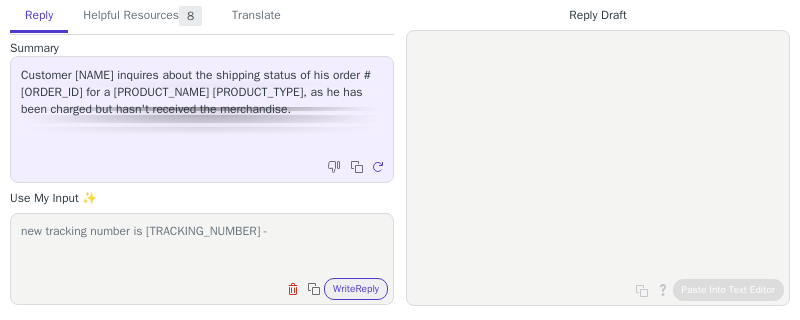 paste on "https://global.cainiao.com/newDetail.htm?mailNoList=[TRACKING_NUMBER]&otherMailNoList=" 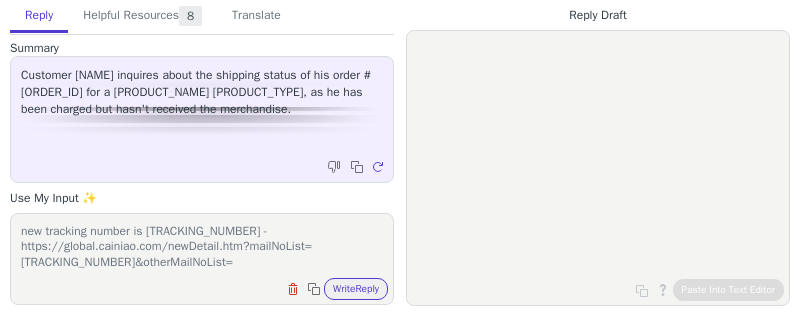 scroll, scrollTop: 0, scrollLeft: 0, axis: both 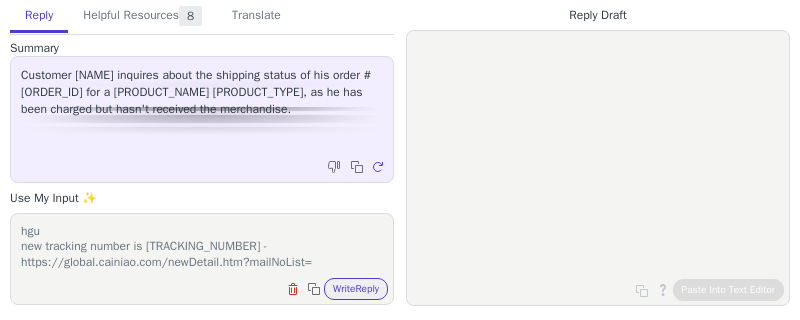 click on "hgu
new tracking number is [TRACKING_NUMBER] - https://global.cainiao.com/newDetail.htm?mailNoList=[TRACKING_NUMBER]&otherMailNoList=" at bounding box center (202, 246) 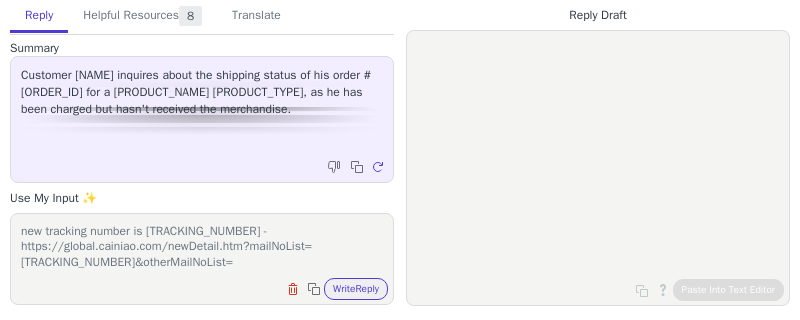 click on "new tracking number is [TRACKING_NUMBER] - https://global.cainiao.com/newDetail.htm?mailNoList=[TRACKING_NUMBER]&otherMailNoList=" at bounding box center (202, 246) 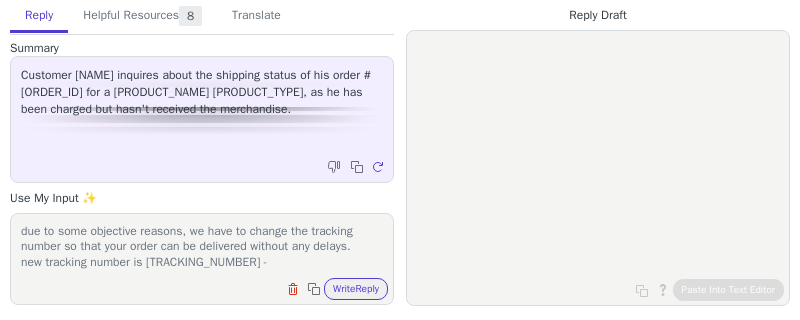 scroll, scrollTop: 32, scrollLeft: 0, axis: vertical 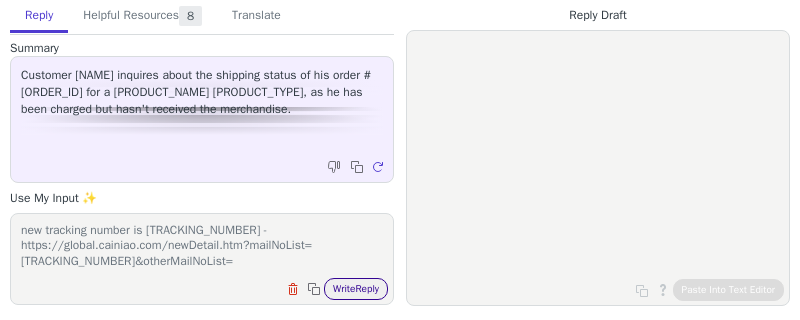 type on "due to some objective reasons, we have to change the tracking number so that your order can be delivered without any delays.
new tracking number is [TRACKING_NUMBER] - https://global.cainiao.com/newDetail.htm?mailNoList=[TRACKING_NUMBER]&otherMailNoList=" 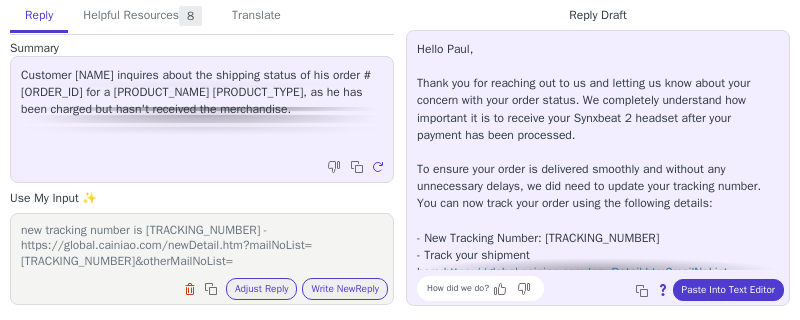 click on "Hello Paul, Thank you for reaching out to us and letting us know about your concern with your order status. We completely understand how important it is to receive your Synxbeat 2 headset after your payment has been processed. To ensure your order is delivered smoothly and without any unnecessary delays, we did need to update your tracking number. You can now track your order using the following details: - New Tracking Number: CNG00745408707394 - Track your shipment here:  https://global.cainiao.com/newDetail.htm?mailNoList=CNG00745408707394&otherMailNoList= If you have any other questions or need further assistance as your order makes its way to you, please let us know! How did we do?   Copy to clipboard About this reply Paste Into Text Editor" at bounding box center (598, 168) 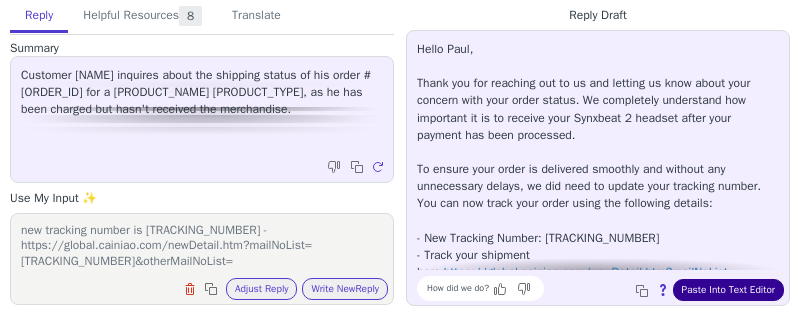 click on "Paste Into Text Editor" at bounding box center (728, 290) 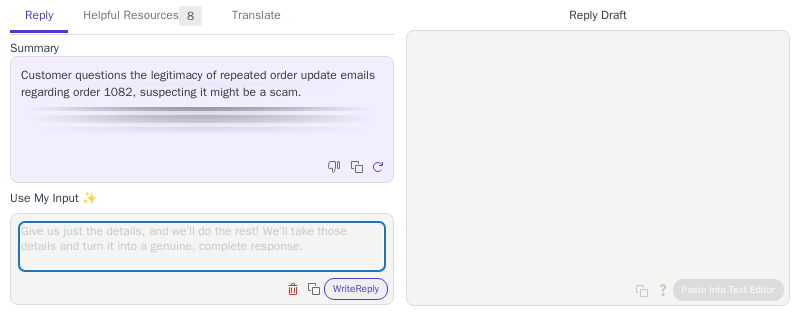 scroll, scrollTop: 0, scrollLeft: 0, axis: both 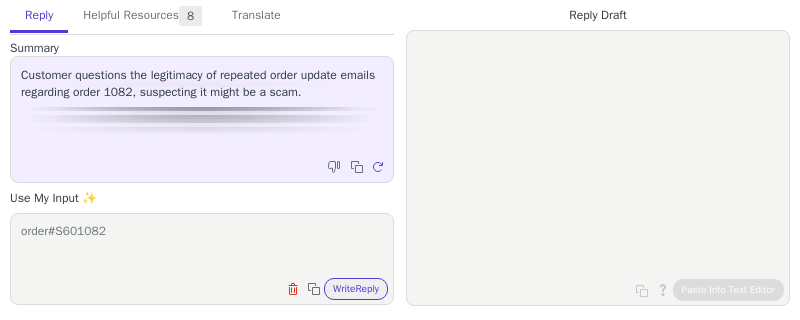 click on "order#S601082" at bounding box center [202, 246] 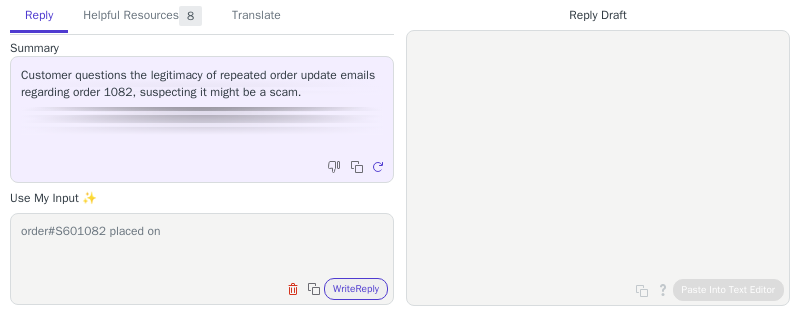 paste on "[DATE]" 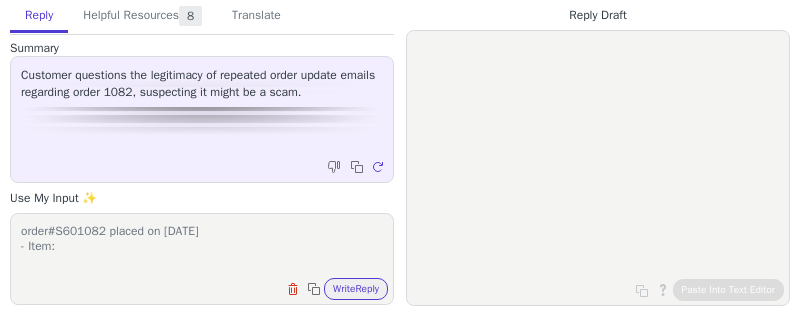 paste on "1x Eyviola 1 (Limited Offer)" 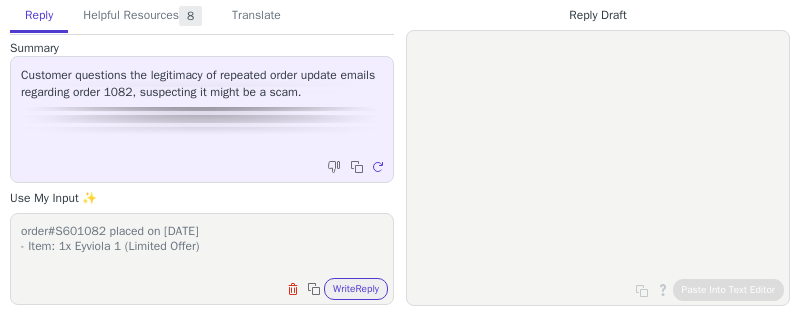 scroll, scrollTop: 0, scrollLeft: 0, axis: both 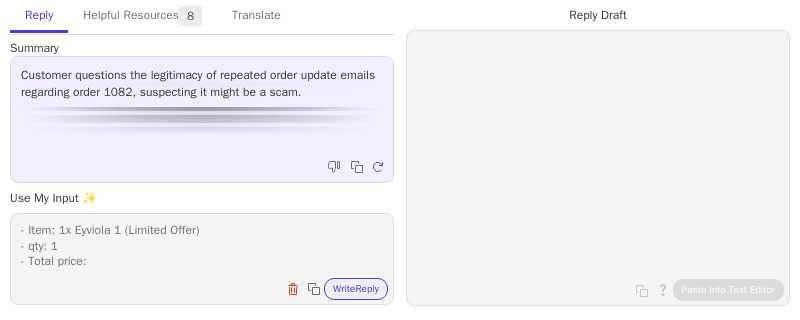 paste on "152.34" 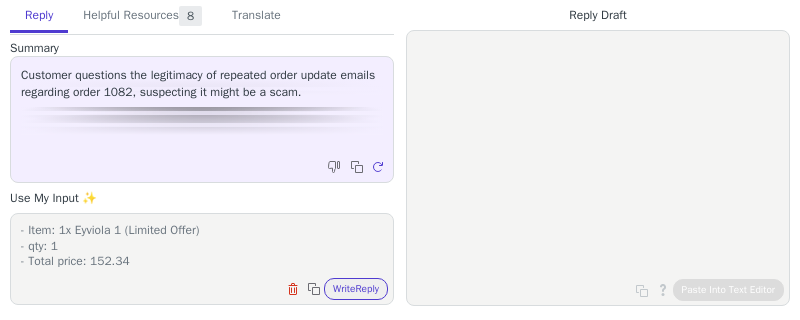 scroll, scrollTop: 16, scrollLeft: 0, axis: vertical 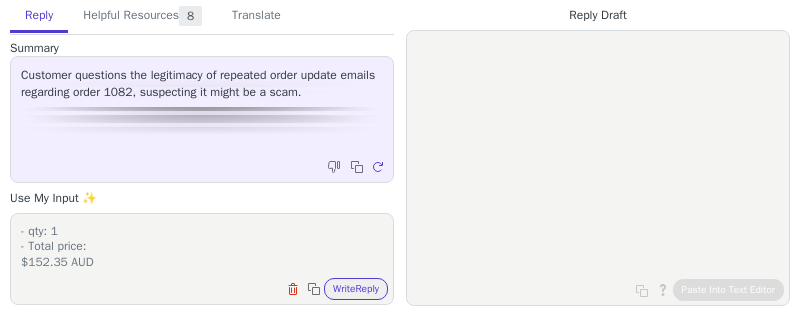 click on "order#S601082 placed on [DATE]
- Item: 1x Eyviola 1 (Limited Offer)
- qty: 1
- Total price:
$152.35 AUD" at bounding box center [202, 246] 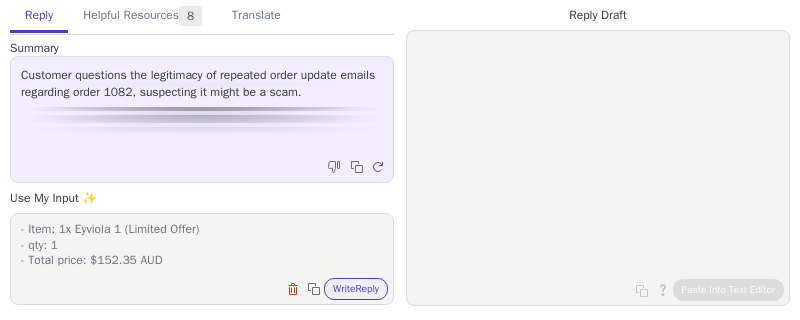 scroll, scrollTop: 16, scrollLeft: 0, axis: vertical 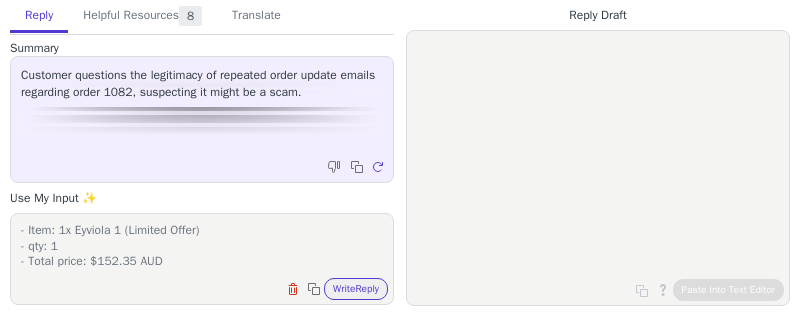 click on "order#S601082 placed on [DATE]
- Item: 1x Eyviola 1 (Limited Offer)
- qty: 1
- Total price: $152.35 AUD" at bounding box center (202, 246) 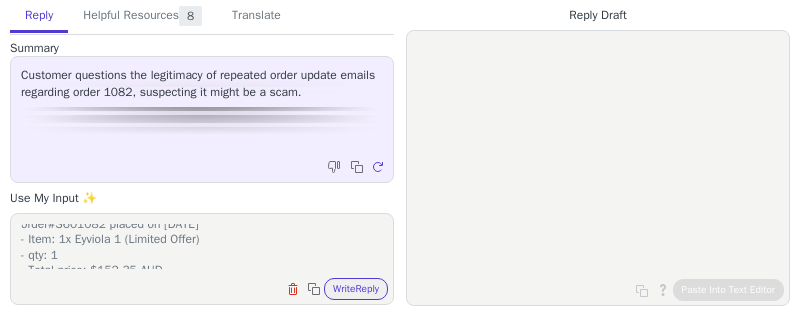 scroll, scrollTop: 16, scrollLeft: 0, axis: vertical 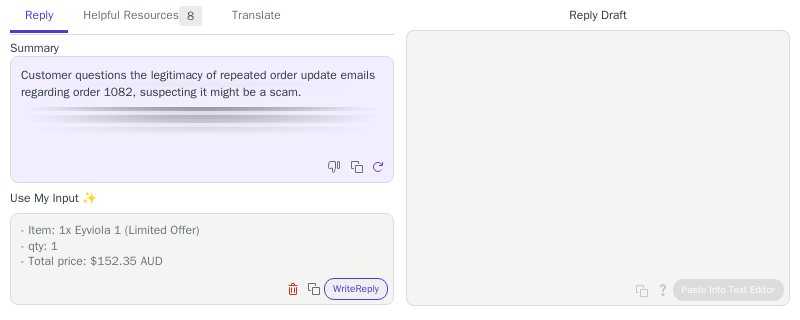 click on "order#S601082 placed on [DATE]
- Item: 1x Eyviola 1 (Limited Offer)
- qty: 1
- Total price: $152.35 AUD" at bounding box center [202, 246] 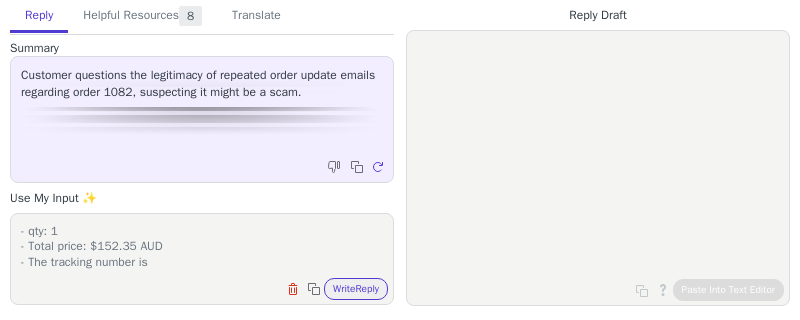 click on "order#S601082 placed on 06-28-2025
- Item: 1x Eyviola 1 (Limited Offer)
- qty: 1
- Total price: $152.35 AUD
- The tracking number is" at bounding box center [202, 246] 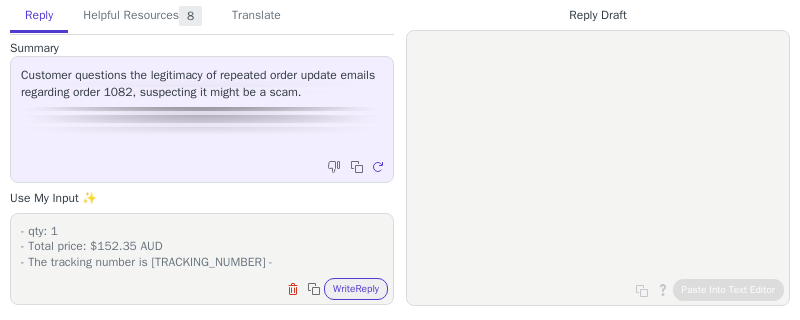 paste on "https://www.yuntrack.com/parcelTracking?id=YT2518100705268125" 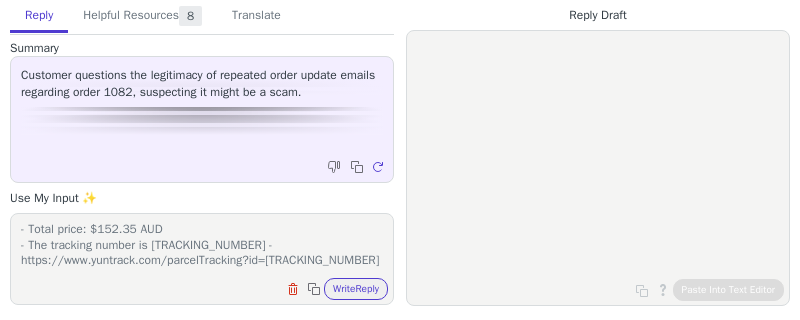 scroll, scrollTop: 0, scrollLeft: 0, axis: both 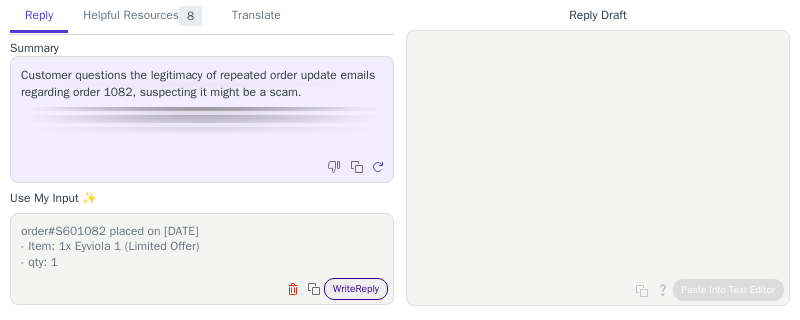 type on "order#S601082 placed on 06-28-2025
- Item: 1x Eyviola 1 (Limited Offer)
- qty: 1
- Total price: $152.35 AUD
- The tracking number is YT2518100705268125 - https://www.yuntrack.com/parcelTracking?id=YT2518100705268125" 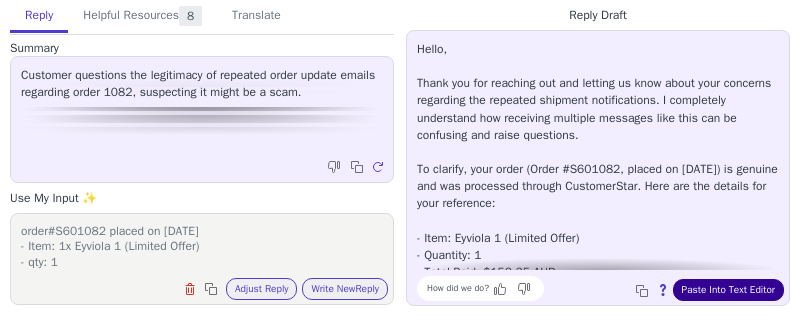 click on "Paste Into Text Editor" at bounding box center [728, 290] 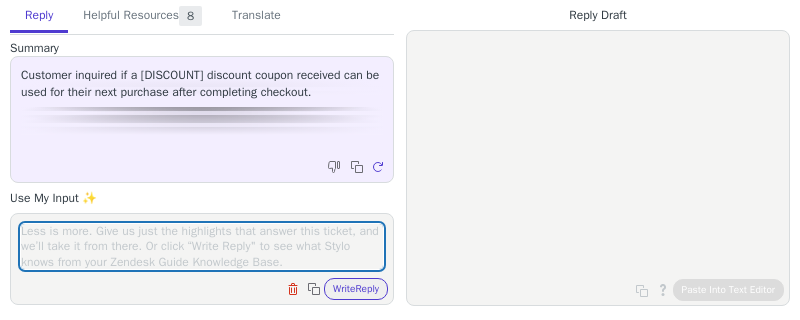 scroll, scrollTop: 0, scrollLeft: 0, axis: both 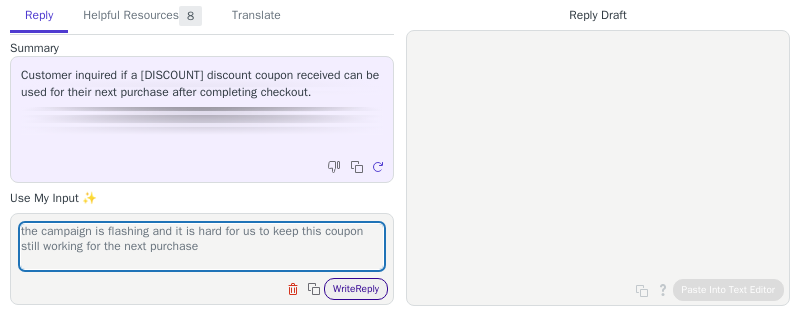 type on "the campaign is flashing and it is hard for us to keep this coupon still working for the next purchase" 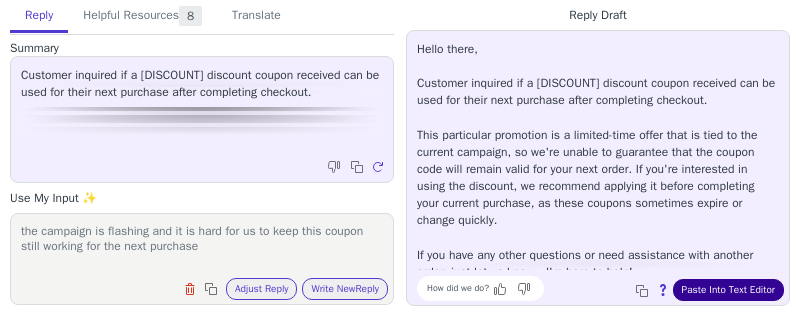 click on "Paste Into Text Editor" at bounding box center (728, 290) 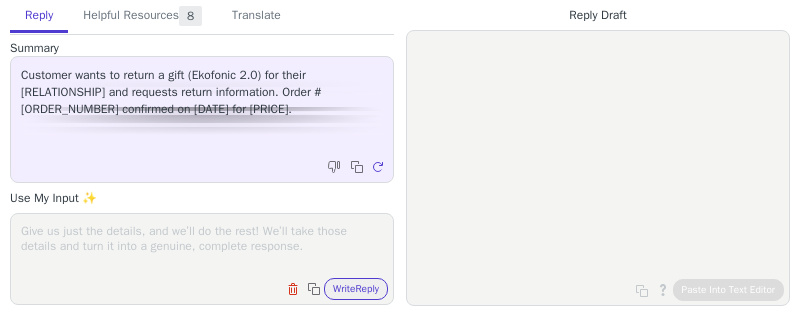 scroll, scrollTop: 0, scrollLeft: 0, axis: both 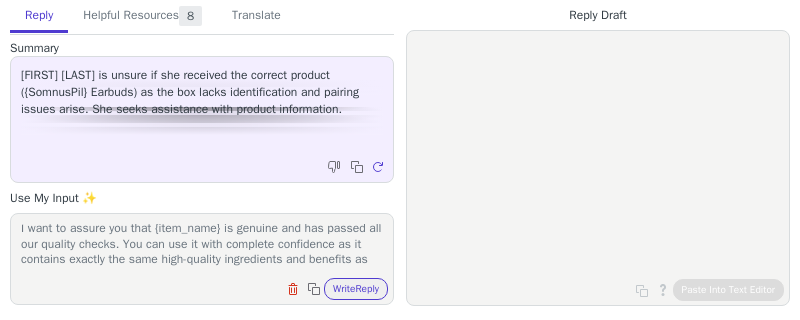 click on "I understand your concern regarding the brand name difference between our advertisement and the actual product.
I sincerely apologize for any confusion this may have caused. Let me clarify that while the brand name appears differently, this is actually part of our product design strategy.
The name shown in our advertisement is our unique market identifier, while the labeling on the package represents the product's functional description to help customers better understand its uses.
I want to assure you that {item_name} is genuine and has passed all our quality checks. You can use it with complete confidence as it contains exactly the same high-quality ingredients and benefits as advertised" at bounding box center [202, 246] 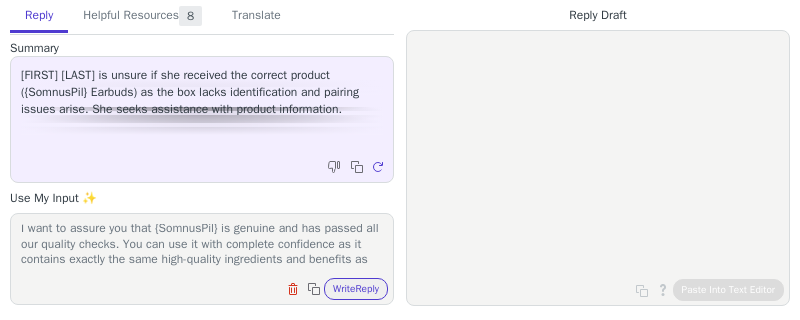 click on "I understand your concern regarding the brand name difference between our advertisement and the actual product.
I sincerely apologize for any confusion this may have caused. Let me clarify that while the brand name appears differently, this is actually part of our product design strategy.
The name shown in our advertisement is our unique market identifier, while the labeling on the package represents the product's functional description to help customers better understand its uses.
I want to assure you that {SomnusPil} is genuine and has passed all our quality checks. You can use it with complete confidence as it contains exactly the same high-quality ingredients and benefits as advertised" at bounding box center (202, 246) 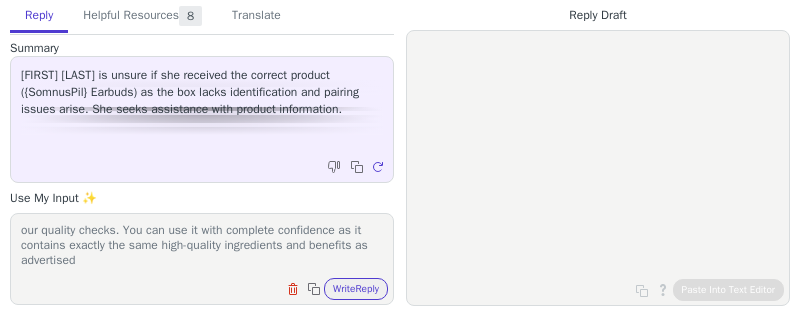 scroll, scrollTop: 186, scrollLeft: 0, axis: vertical 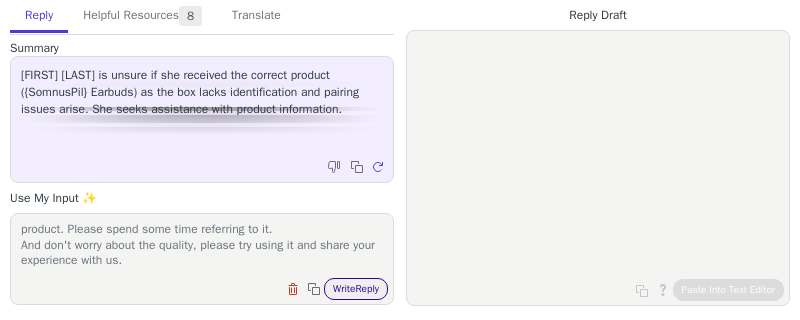 type on "I understand your concern regarding the brand name difference between our advertisement and the actual product.
I sincerely apologize for any confusion this may have caused. Let me clarify that while the brand name appears differently, this is actually part of our product design strategy.
The name shown in our advertisement is our unique market identifier, while the labeling on the package represents the product's functional description to help customers better understand its uses.
I want to assure you that {SomnusPil} is genuine and has passed all our quality checks. You can use it with complete confidence as it contains exactly the same high-quality ingredients and benefits as advertised.
In this email , we would like to send you the instructions for the product. Please spend some time referring to it.
And don't worry about the quality, please try using it and share your experience with us." 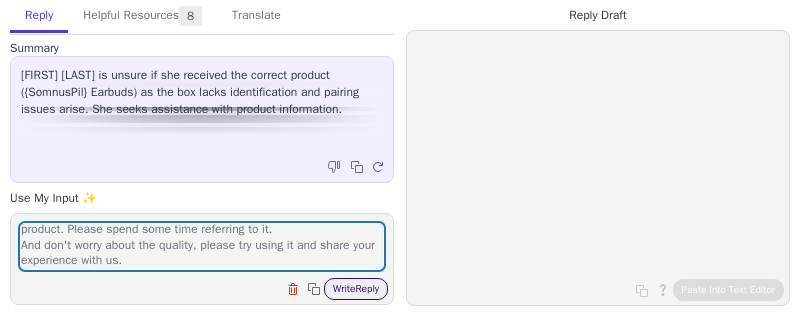 click on "Write  Reply" at bounding box center (356, 289) 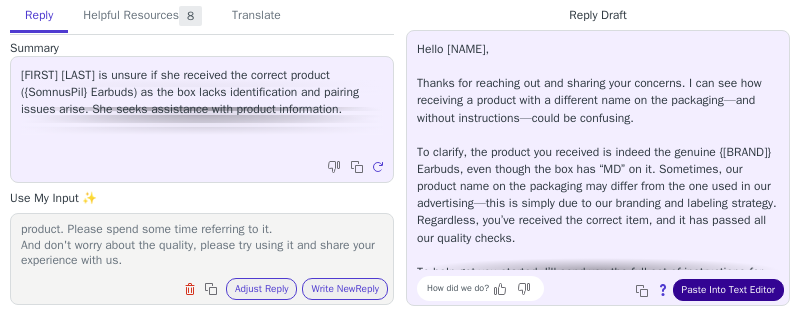 click on "Paste Into Text Editor" at bounding box center [728, 290] 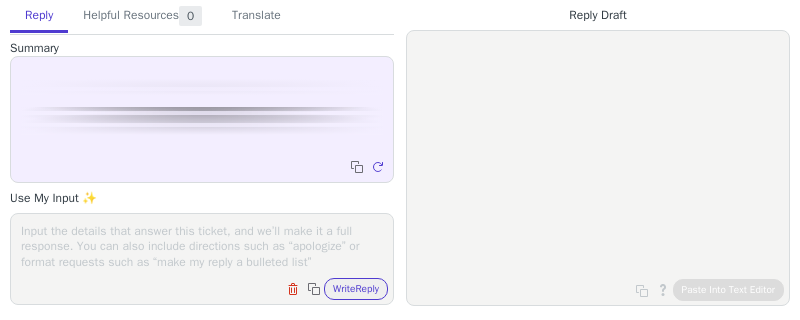 scroll, scrollTop: 0, scrollLeft: 0, axis: both 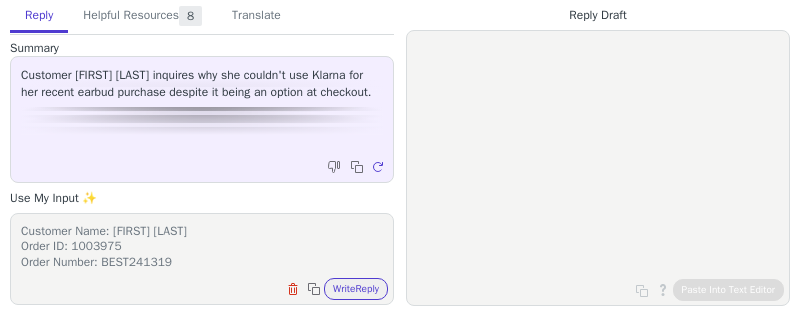 click on "Customer Name: [FIRST] [LAST]
Order ID: 1003975
Order Number: BEST241319
Email: [EMAIL]
Phone: [PHONE]
Order Date: 7/7/2025
Total Amount: $80.10
Items: VoxTalki IT" at bounding box center [202, 246] 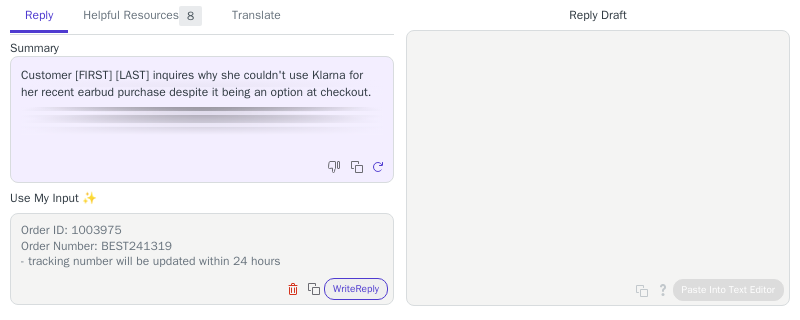 click on "Customer Name: [FIRST] [LAST]
Order ID: 1003975
Order Number: BEST241319
- tracking number will be updated within 24 hours
Email: [EMAIL]
Phone: [PHONE]
Order Date: 7/7/2025
Total Amount: $80.10
Items: VoxTalki IT" at bounding box center [202, 246] 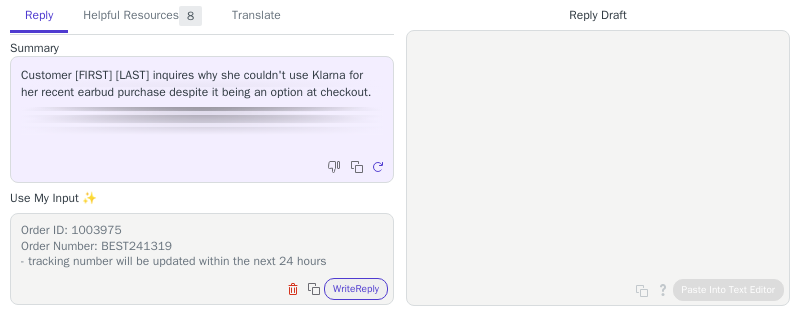 scroll, scrollTop: 0, scrollLeft: 0, axis: both 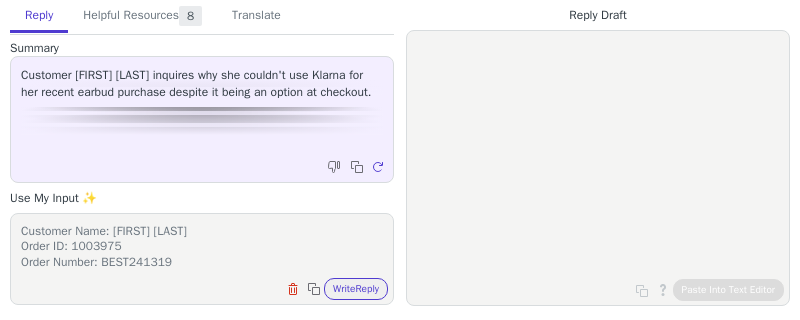click on "Customer Name: [FIRST] [LAST]
Order ID: 1003975
Order Number: BEST241319
- tracking number will be updated within the next 24 hours
Email: [EMAIL]
Phone: [PHONE]
Order Date: 7/7/2025
Total Amount: $80.10
Items: VoxTalki IT" at bounding box center [202, 246] 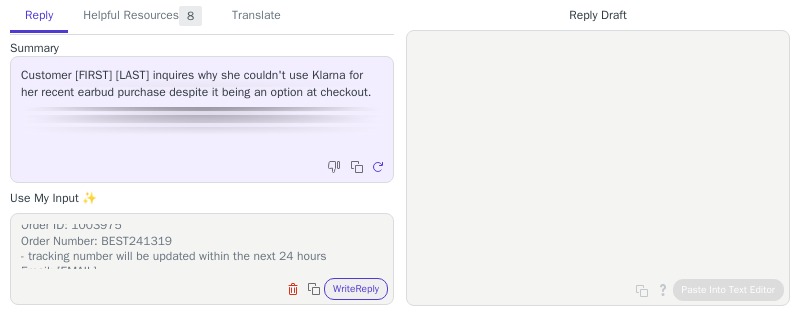 scroll, scrollTop: 124, scrollLeft: 0, axis: vertical 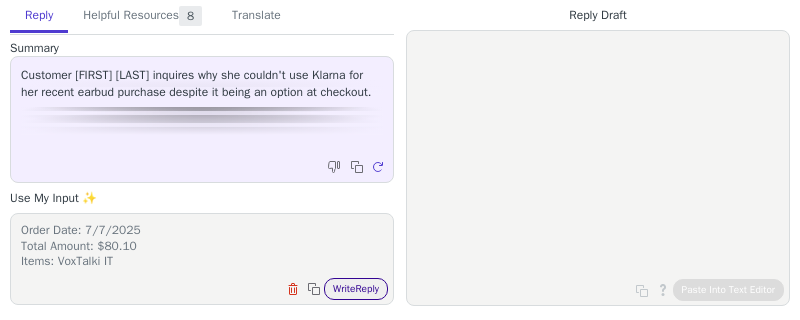 type on "- Please check your spam folder to check the notification email
Customer Name: [FIRST] [LAST]
Order ID: 1003975
Order Number: BEST241319
- tracking number will be updated within the next 24 hours
Email: [EMAIL]
Phone: [PHONE]
Order Date: 7/7/2025
Total Amount: $80.10
Items: VoxTalki IT" 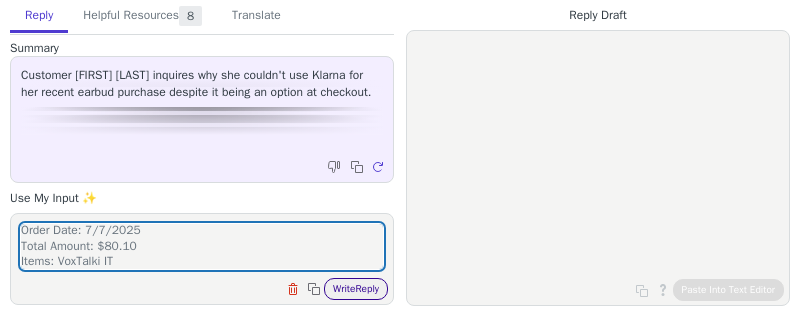 click on "Write  Reply" at bounding box center [356, 289] 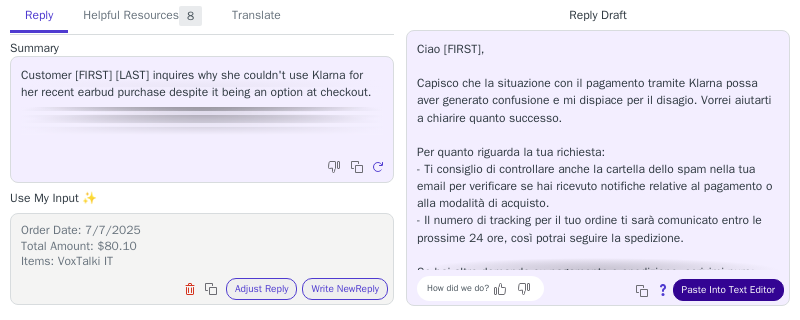 click on "Paste Into Text Editor" at bounding box center (728, 290) 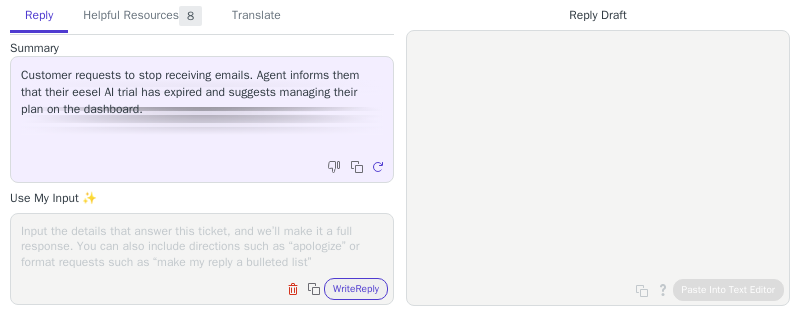 scroll, scrollTop: 0, scrollLeft: 0, axis: both 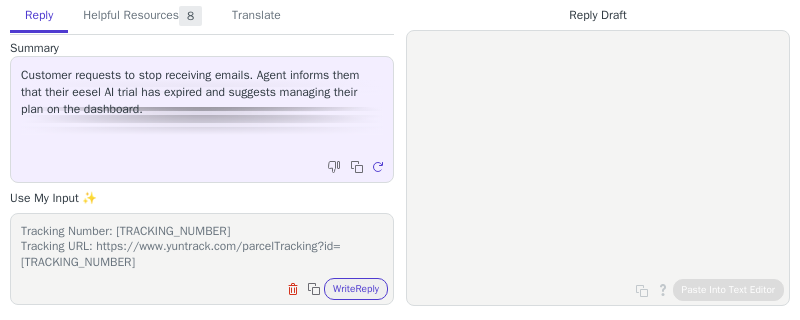 type on "Customer Name: [FIRST] [LAST]
Order ID: [ORDER_ID]
Order Number: [ORDER_NUMBER]
Email: [EMAIL]
Phone: [PHONE]
Order Date: [DATE]
Total Amount: $172.38
Items: MagNutix
Variation: Options: Black With Headphone
Tracking Number: [TRACKING_NUMBER]
Tracking URL: https://www.yuntrack.com/parcelTracking?id=[TRACKING_NUMBER]" 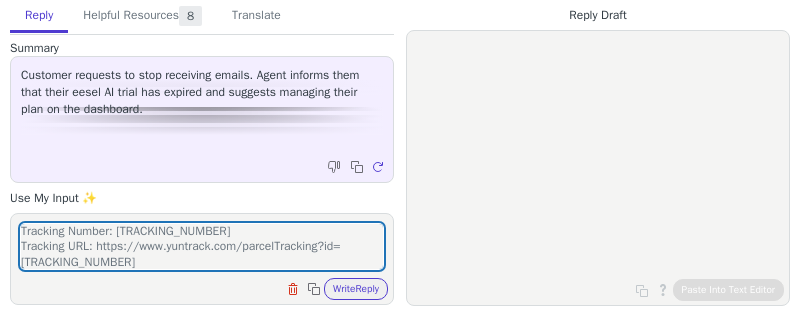 click on "Customer Name: [FIRST] [LAST]
Order ID: [ORDER_ID]
Order Number: [ORDER_NUMBER]
Email: [EMAIL]
Phone: [PHONE]
Order Date: [DATE]
Total Amount: $172.38
Items: MagNutix
Variation: Options: Black With Headphone
Tracking Number: [TRACKING_NUMBER]
Tracking URL: https://www.yuntrack.com/parcelTracking?id=[TRACKING_NUMBER] Clear field Copy to clipboard Write  Reply" at bounding box center [202, 259] 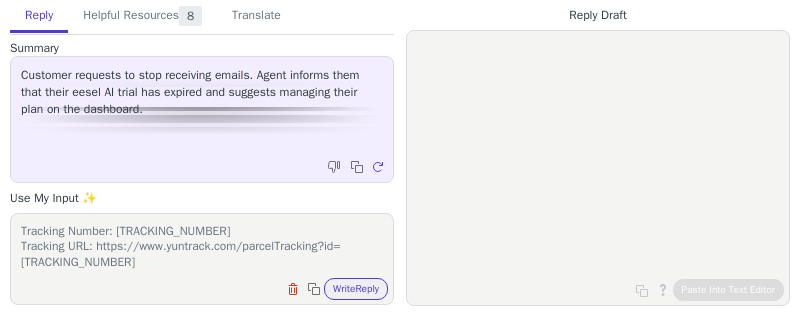 click on "Customer Name: [FIRST] [LAST]
Order ID: [ORDER_ID]
Order Number: [ORDER_NUMBER]
Email: [EMAIL]
Phone: [PHONE]
Order Date: [DATE]
Total Amount: $172.38
Items: MagNutix
Variation: Options: Black With Headphone
Tracking Number: [TRACKING_NUMBER]
Tracking URL: https://www.yuntrack.com/parcelTracking?id=[TRACKING_NUMBER]" at bounding box center [202, 246] 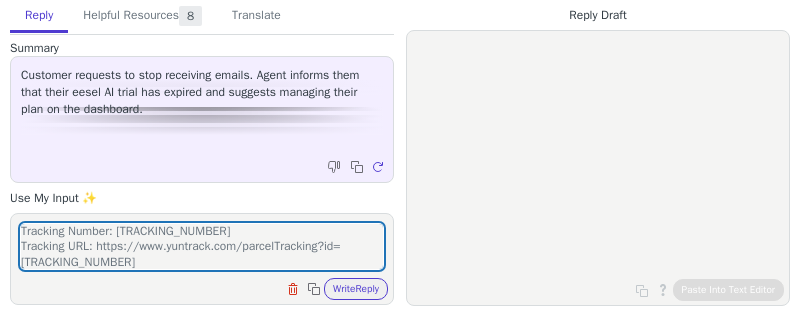 click on "Clear field Copy to clipboard Write  Reply" at bounding box center [212, 287] 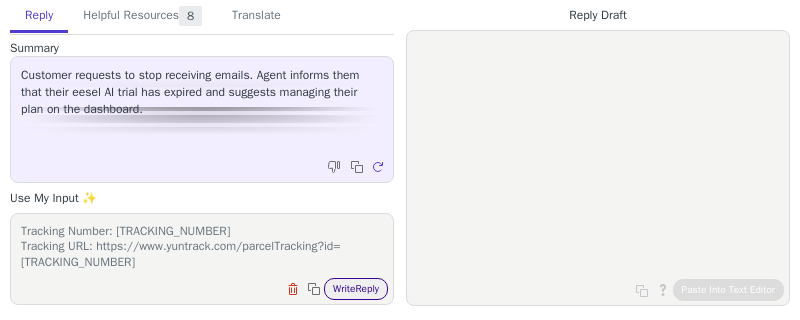 click on "Write  Reply" at bounding box center (356, 289) 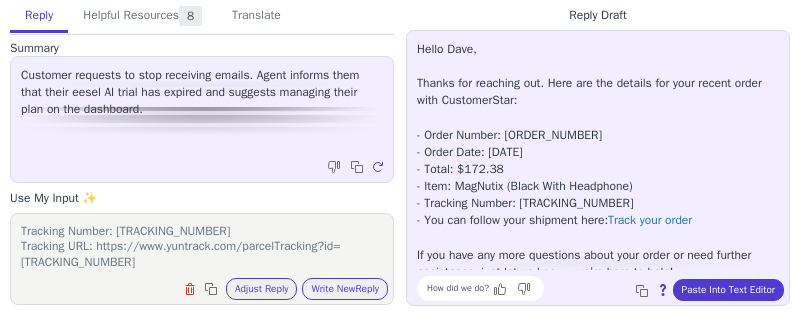scroll, scrollTop: 11, scrollLeft: 0, axis: vertical 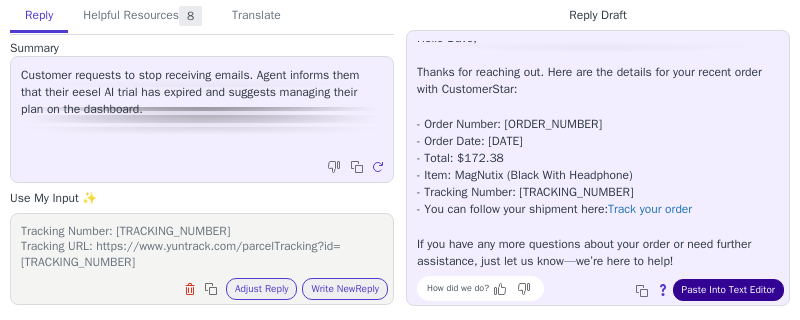 click on "Paste Into Text Editor" at bounding box center (728, 290) 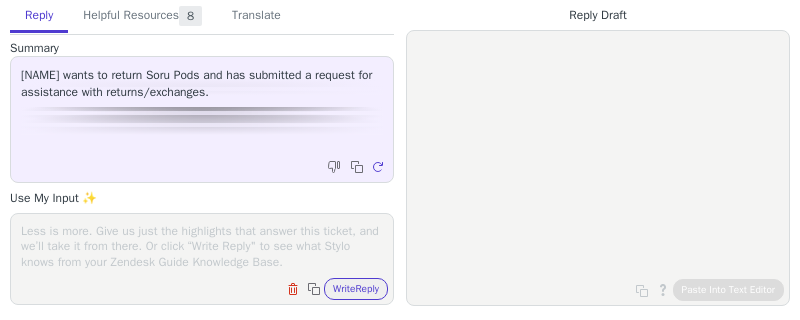 click at bounding box center [202, 246] 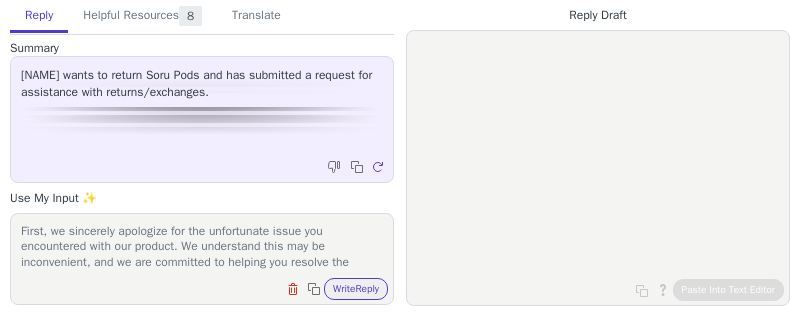 scroll, scrollTop: 247, scrollLeft: 0, axis: vertical 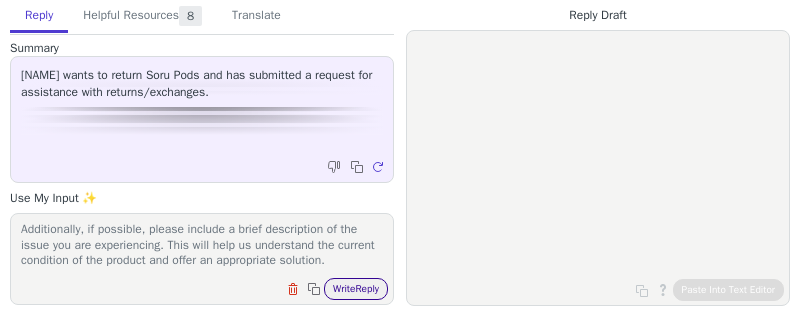 type on "First, we sincerely apologize for the unfortunate issue you encountered with our product. We understand this may be inconvenient, and we are committed to helping you resolve the matter as quickly and effectively as possible.
To better assess and address the issue, we kindly request that you provide us with some additional information and images:
A photo of the shipping label on the package you received.A clear photo showing the entire product as it was upon unpacking.If the issue relates to the product not functioning as expected or experiencing operational issues, we would also appreciate a short video demonstrating the product in action, so we can analyze the issue more closely.
Additionally, if possible, please include a brief description of the issue you are experiencing. This will help us understand the current condition of the product and offer an appropriate solution." 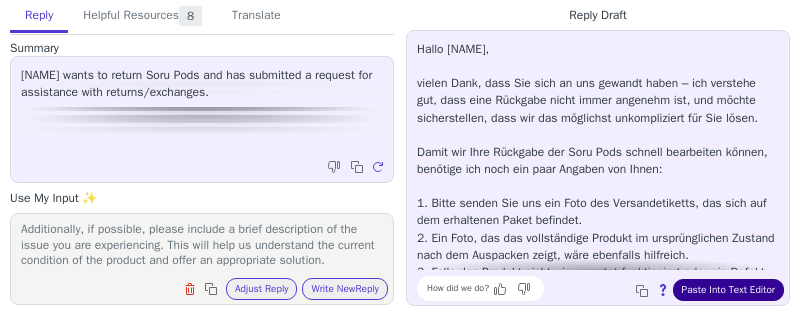click on "Paste Into Text Editor" at bounding box center (728, 290) 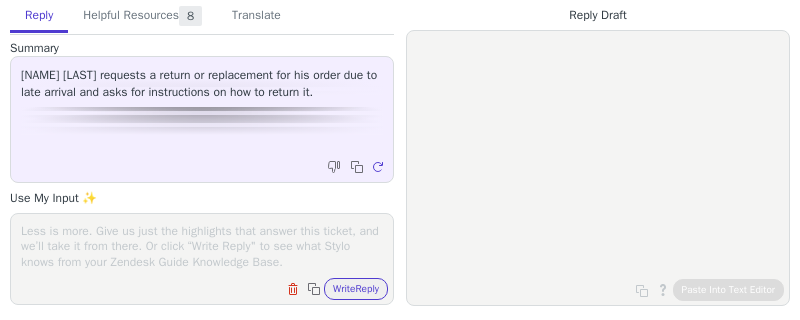 scroll, scrollTop: 0, scrollLeft: 0, axis: both 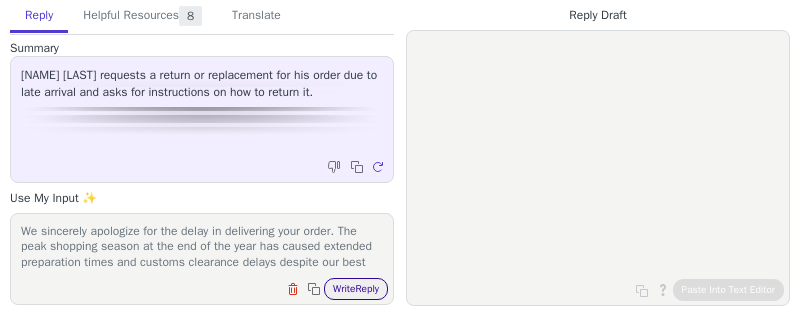 type on "We sincerely apologize for the delay in delivering your order. The peak shopping season at the end of the year has caused extended preparation times and customs clearance delays despite our best efforts to expedite the process.
If you wish to proceed with a return and refund, please note:
The items must be in their original condition, undamaged, and complete.
The package must be returned to our warehouse before we can process the refund.
This process may take additional time to finalize.
To offer you a more convenient alternative, we propose that you keep the items and receive a 20% refund on the total order value instead of returning them.
We kindly request your feedback regarding the proposed solution or any other concerns you may have." 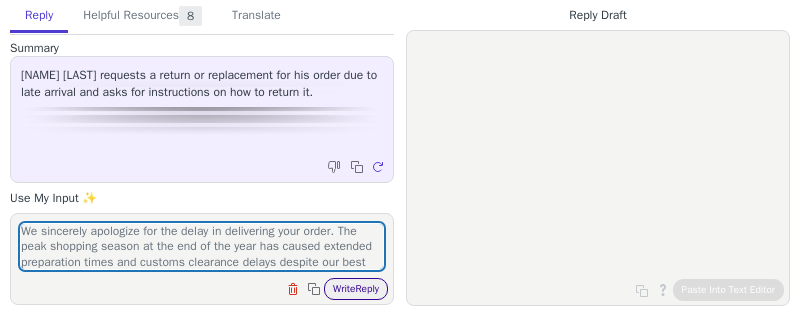 click on "Write  Reply" at bounding box center (356, 289) 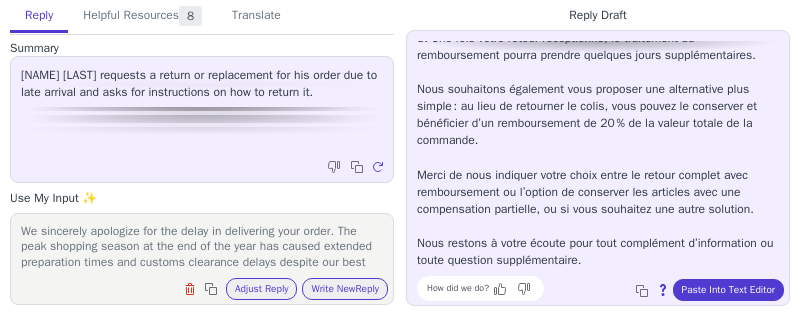 scroll, scrollTop: 234, scrollLeft: 0, axis: vertical 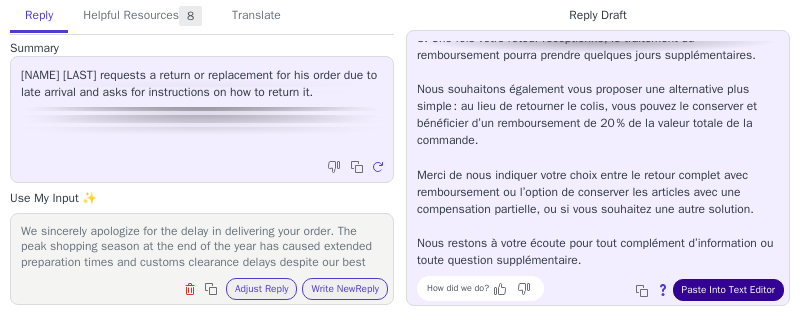 click on "Paste Into Text Editor" at bounding box center (728, 290) 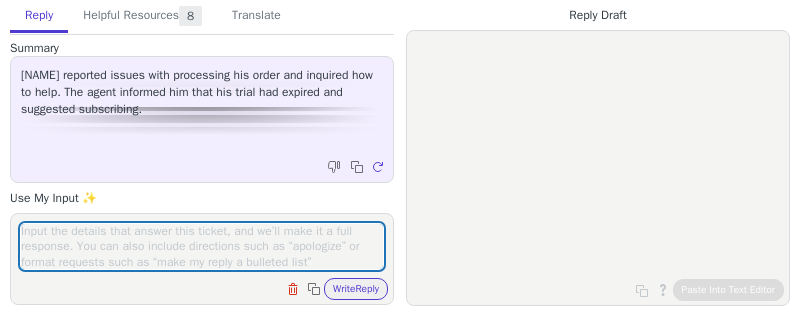 scroll, scrollTop: 0, scrollLeft: 0, axis: both 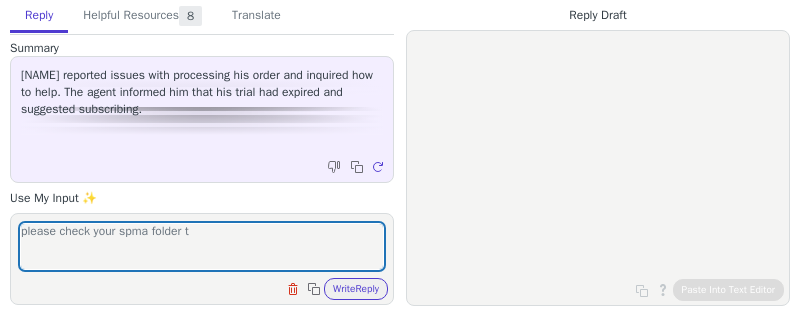 drag, startPoint x: 155, startPoint y: 235, endPoint x: 169, endPoint y: 231, distance: 14.56022 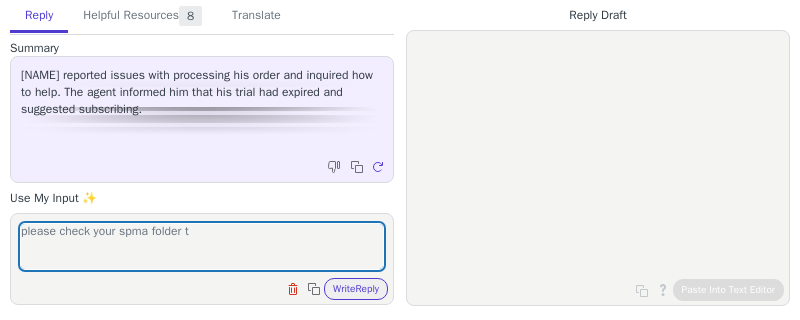 click on "please check your spma folder t" at bounding box center (202, 246) 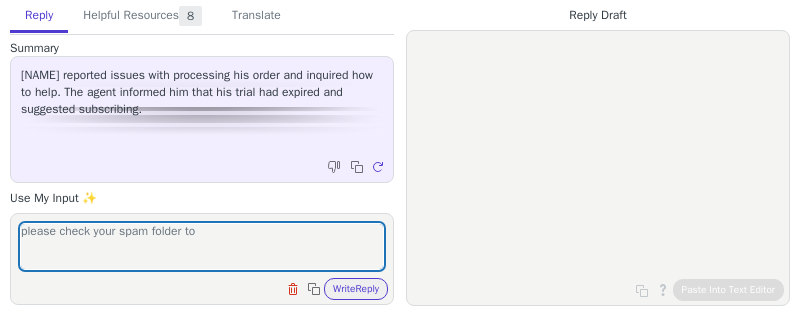 click on "please check your spam folder to" at bounding box center [202, 246] 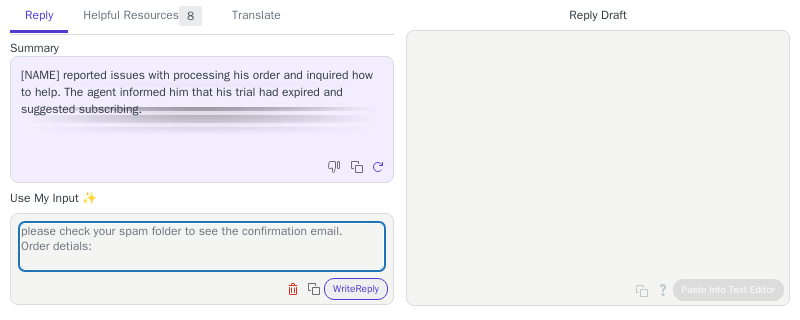 scroll, scrollTop: 0, scrollLeft: 0, axis: both 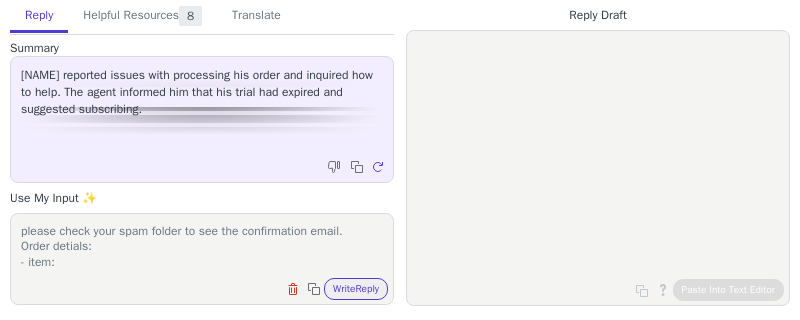 paste on "1x OasisZit 2 (1 Outlet)" 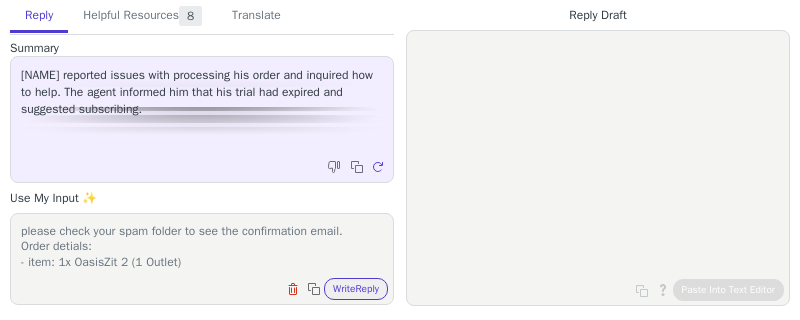 scroll, scrollTop: 16, scrollLeft: 0, axis: vertical 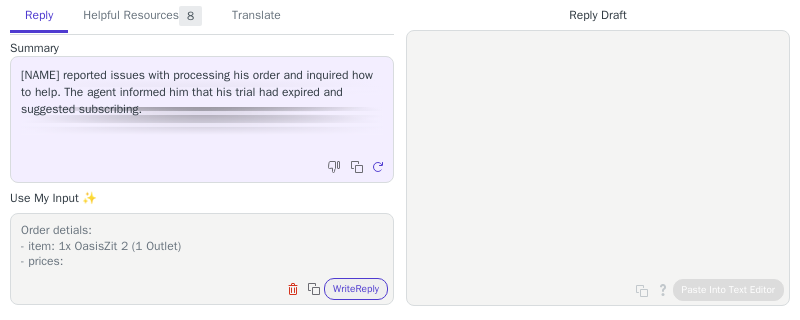 paste on "[PRICE]" 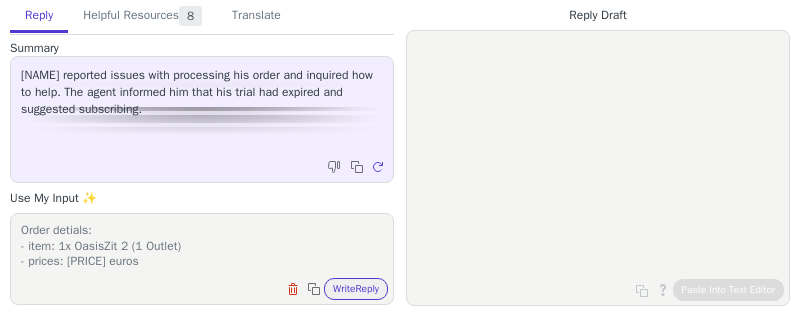 click on "please check your spam folder to see the confirmation email.
Order detials:
- item: 1x OasisZit 2 (1 Outlet)
- prices: [PRICE] euros" at bounding box center (202, 246) 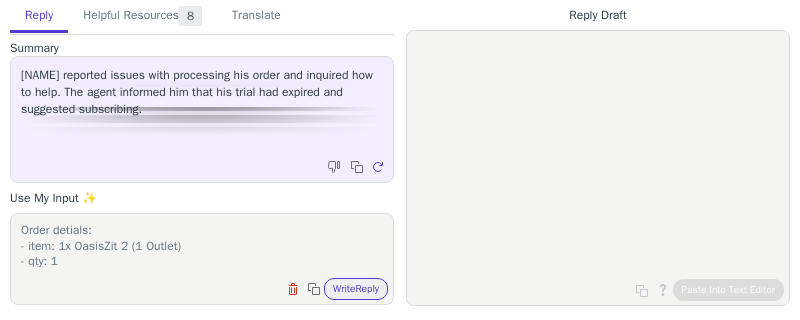 scroll, scrollTop: 32, scrollLeft: 0, axis: vertical 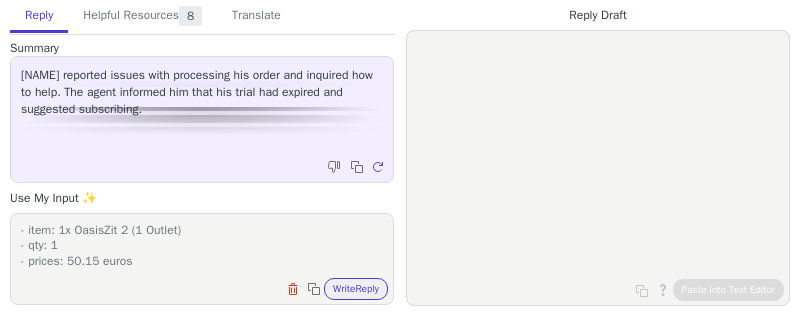 click on "please check your spam folder to see the confirmation email.
Order detials:
- item: 1x OasisZit 2 (1 Outlet)
- qty: 1
- prices: 50.15 euros" at bounding box center (202, 246) 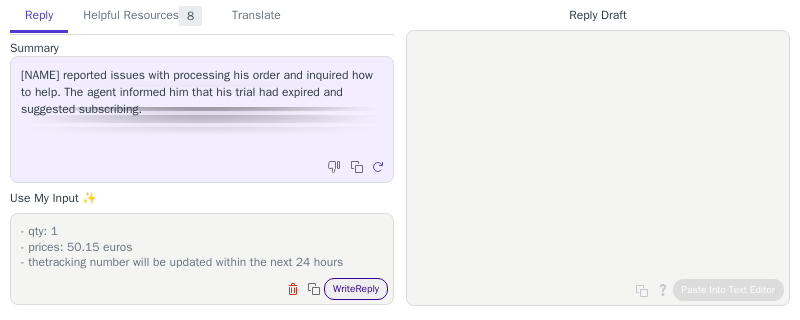 type on "please check your spam folder to see the confirmation email.
Order detials:
- item: 1x OasisZit 2 (1 Outlet)
- qty: 1
- prices: 50.15 euros
- thetracking number will be updated within the next 24 hours" 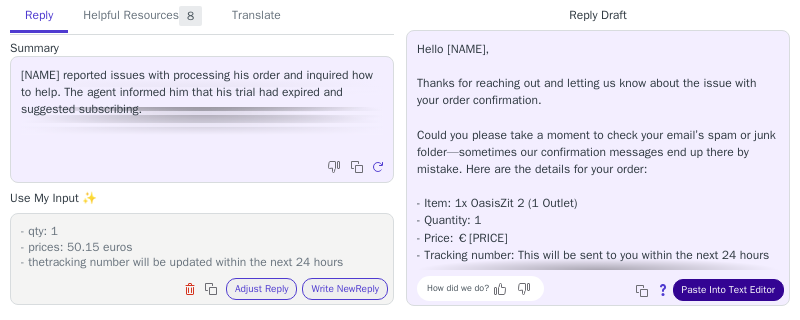 click on "Paste Into Text Editor" at bounding box center (728, 290) 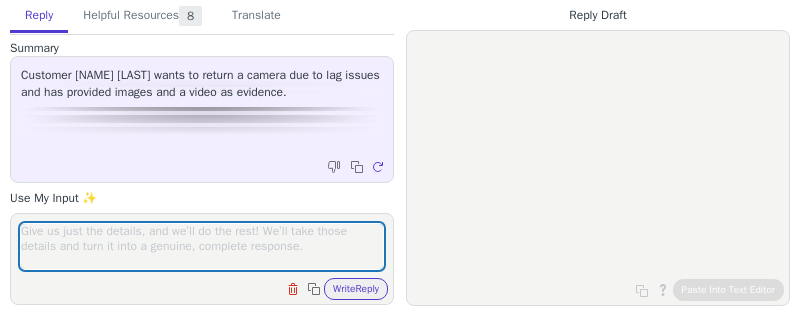 scroll, scrollTop: 0, scrollLeft: 0, axis: both 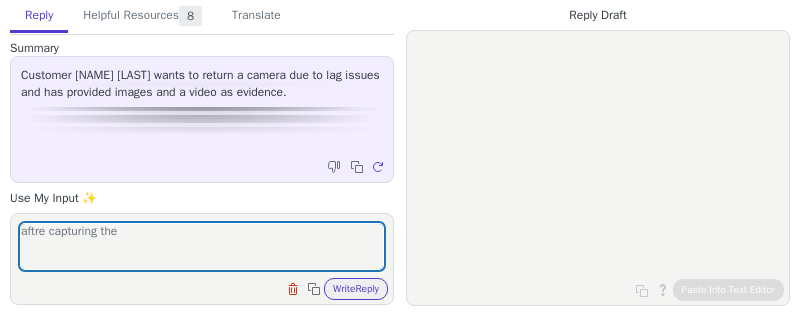 drag, startPoint x: 45, startPoint y: 235, endPoint x: 23, endPoint y: 235, distance: 22 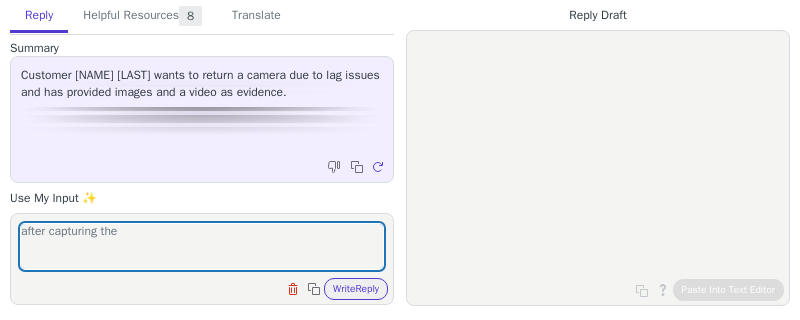 click on "after capturing the" at bounding box center [202, 246] 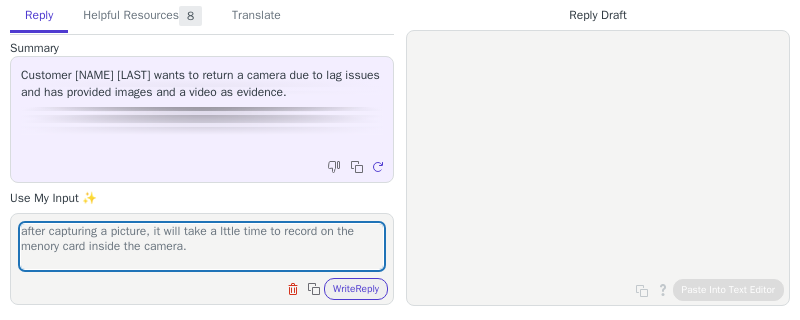 scroll, scrollTop: 0, scrollLeft: 0, axis: both 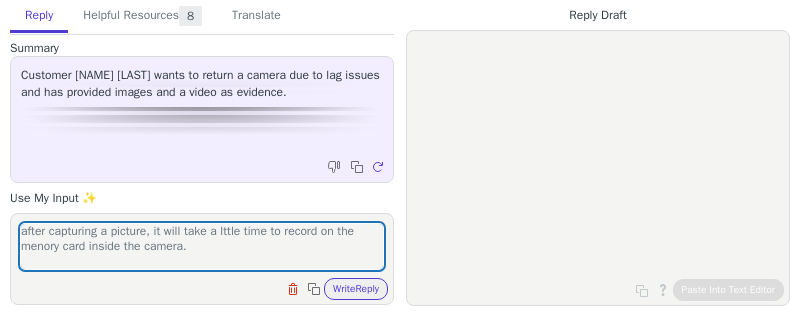 click on "after capturing a picture, it will take a lttle time to record on the menory card inside the camera." at bounding box center (202, 246) 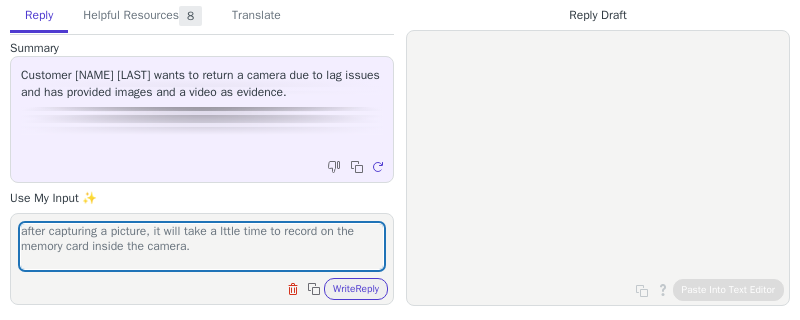 click on "after capturing a picture, it will take a lttle time to record on the memory card inside the camera." at bounding box center [202, 246] 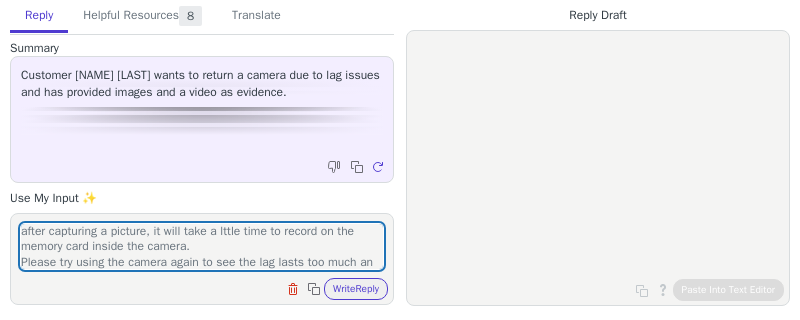 scroll, scrollTop: 16, scrollLeft: 0, axis: vertical 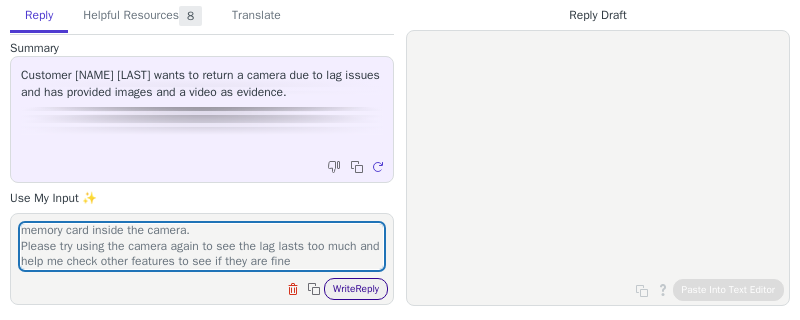 type on "after capturing a picture, it will take a lttle time to record on the memory card inside the camera.
Please try using the camera again to see the lag lasts too much and help me check other features to see if they are fine" 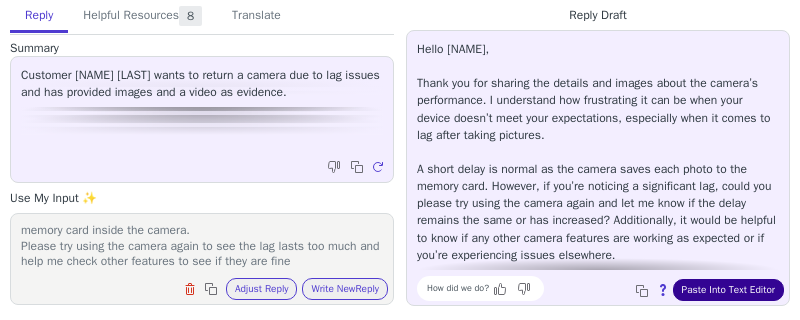 click on "Paste Into Text Editor" at bounding box center [728, 290] 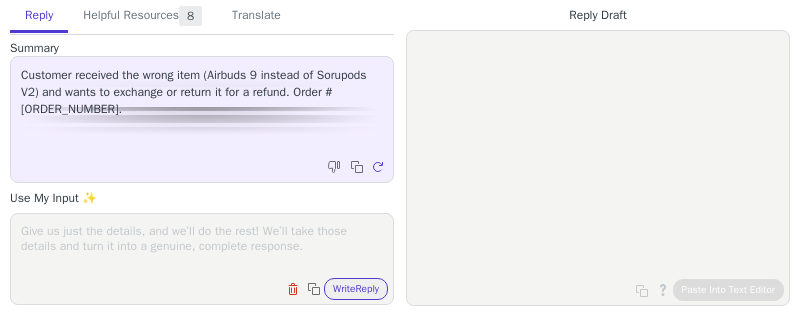 scroll, scrollTop: 0, scrollLeft: 0, axis: both 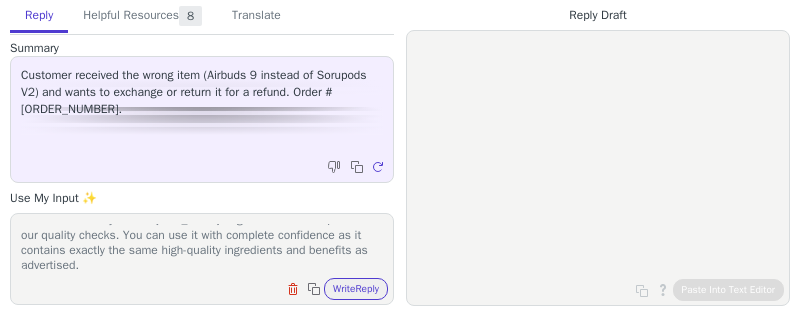 click on "I understand your concern regarding the brand name difference between our advertisement and the actual product.
I sincerely apologize for any confusion this may have caused. Let me clarify that while the brand name appears differently, this is actually part of our product design strategy.
The name shown in our advertisement is our unique market identifier, while the labeling on the package represents the product's functional description to help customers better understand its uses.
I want to assure you that {item_name} is genuine and has passed all our quality checks. You can use it with complete confidence as it contains exactly the same high-quality ingredients and benefits as advertised." at bounding box center (202, 246) 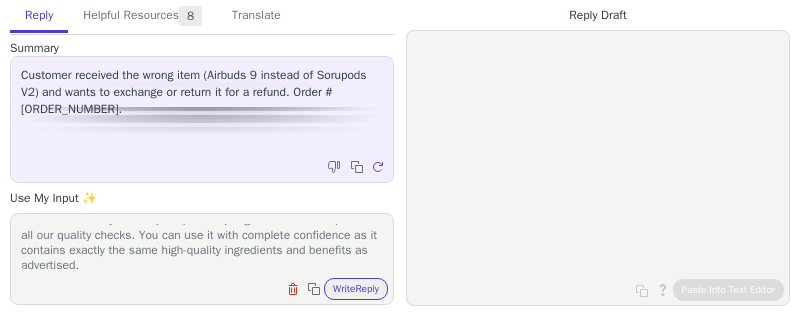 scroll, scrollTop: 186, scrollLeft: 0, axis: vertical 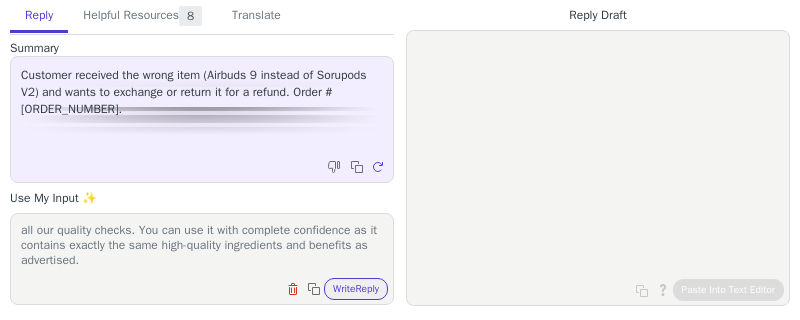 click on "I understand your concern regarding the brand name difference between our advertisement and the actual product.
I sincerely apologize for any confusion this may have caused. Let me clarify that while the brand name appears differently, this is actually part of our product design strategy.
The name shown in our advertisement is our unique market identifier, while the labeling on the package represents the product's functional description to help customers better understand its uses.
I want to assure you that {Sorupods v2} is genuine and has passed all our quality checks. You can use it with complete confidence as it contains exactly the same high-quality ingredients and benefits as advertised." at bounding box center [202, 246] 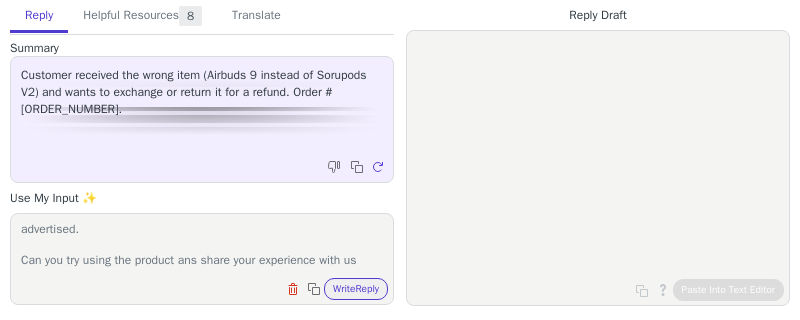scroll, scrollTop: 232, scrollLeft: 0, axis: vertical 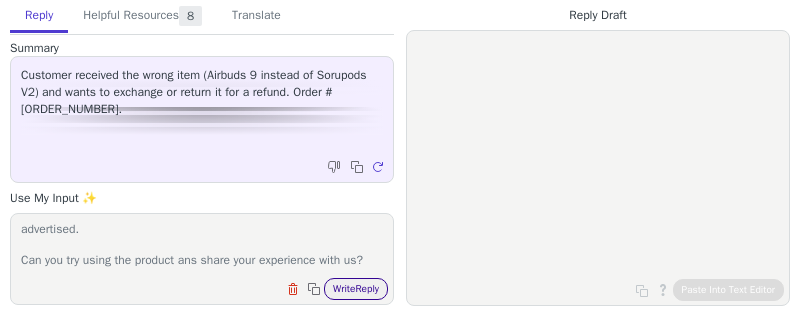 type on "I understand your concern regarding the brand name difference between our advertisement and the actual product.
I sincerely apologize for any confusion this may have caused. Let me clarify that while the brand name appears differently, this is actually part of our product design strategy.
The name shown in our advertisement is our unique market identifier, while the labeling on the package represents the product's functional description to help customers better understand its uses.
I want to assure you that {Sorupods v2} is genuine and has passed all our quality checks. You can use it with complete confidence as it contains exactly the same high-quality ingredients and benefits as advertised.
Can you try using the product ans share your experience with us?" 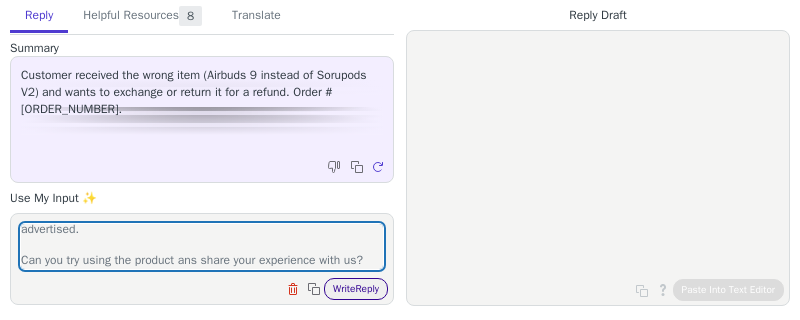 click on "Write  Reply" at bounding box center (356, 289) 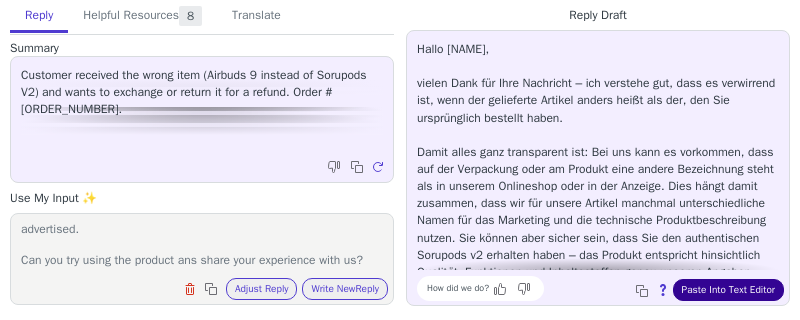 click on "Paste Into Text Editor" at bounding box center [728, 290] 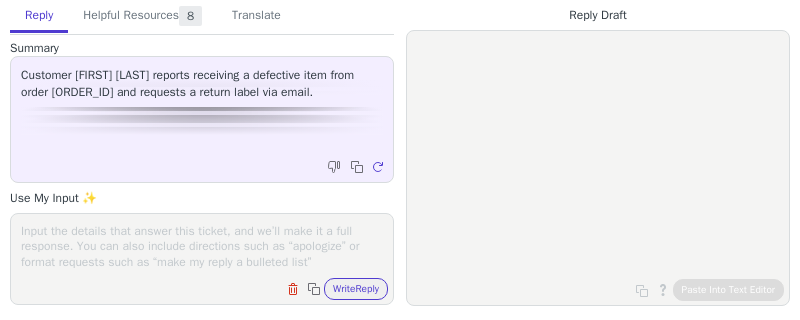 scroll, scrollTop: 0, scrollLeft: 0, axis: both 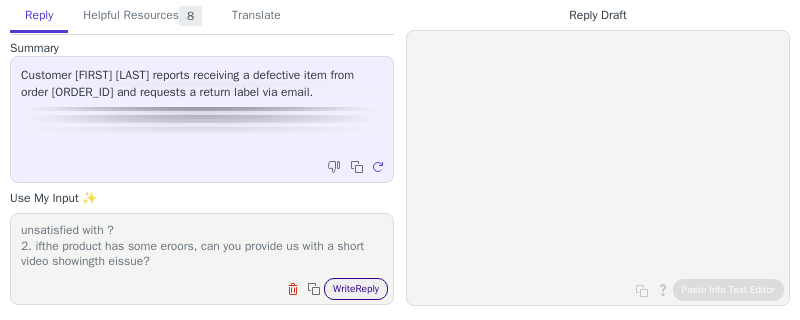 type on "1. can you share with t=us th eissue related to the product you are unsatisfied with ?
2. ifthe product has some eroors, can you provide us with a short video showingth eissue?" 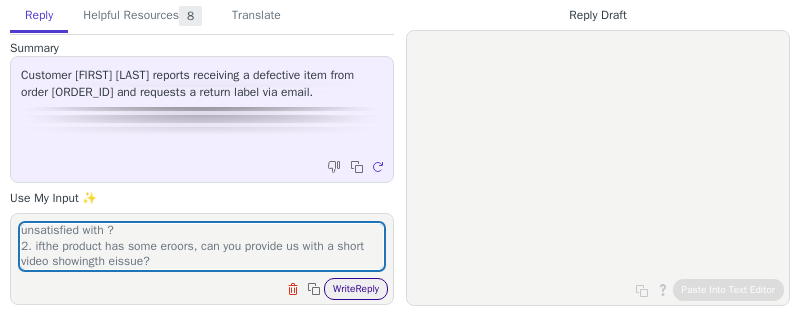 click on "Write  Reply" at bounding box center (356, 289) 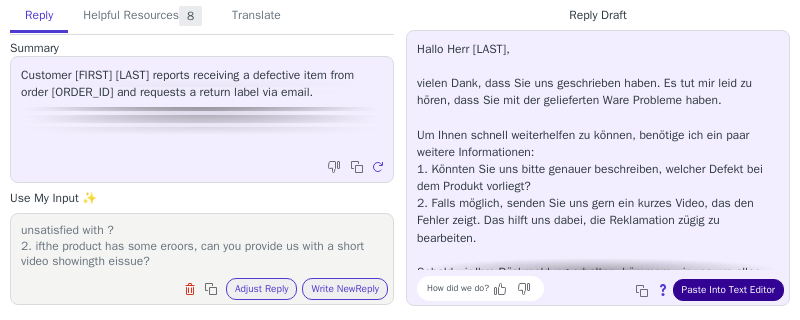 click on "Paste Into Text Editor" at bounding box center [728, 290] 